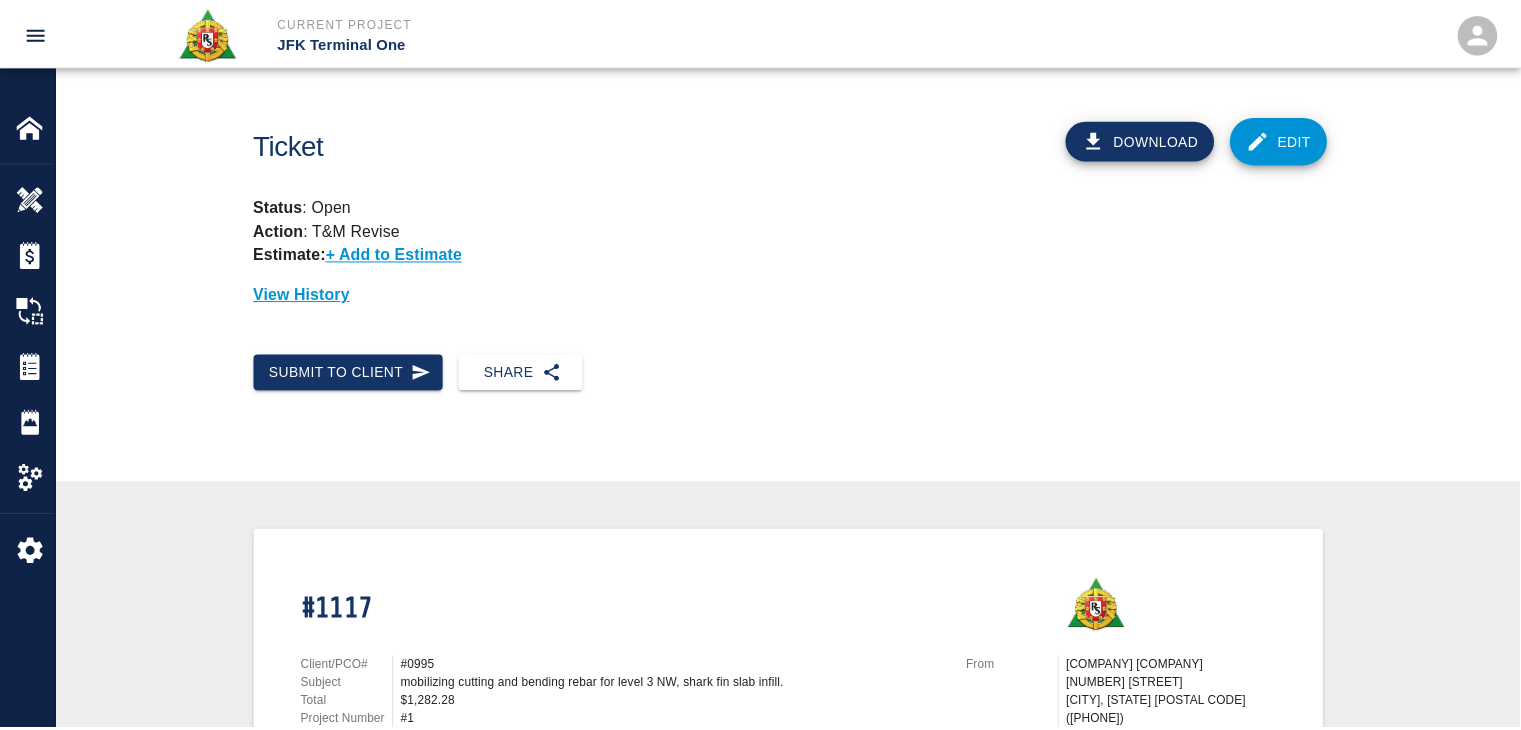 scroll, scrollTop: 0, scrollLeft: 0, axis: both 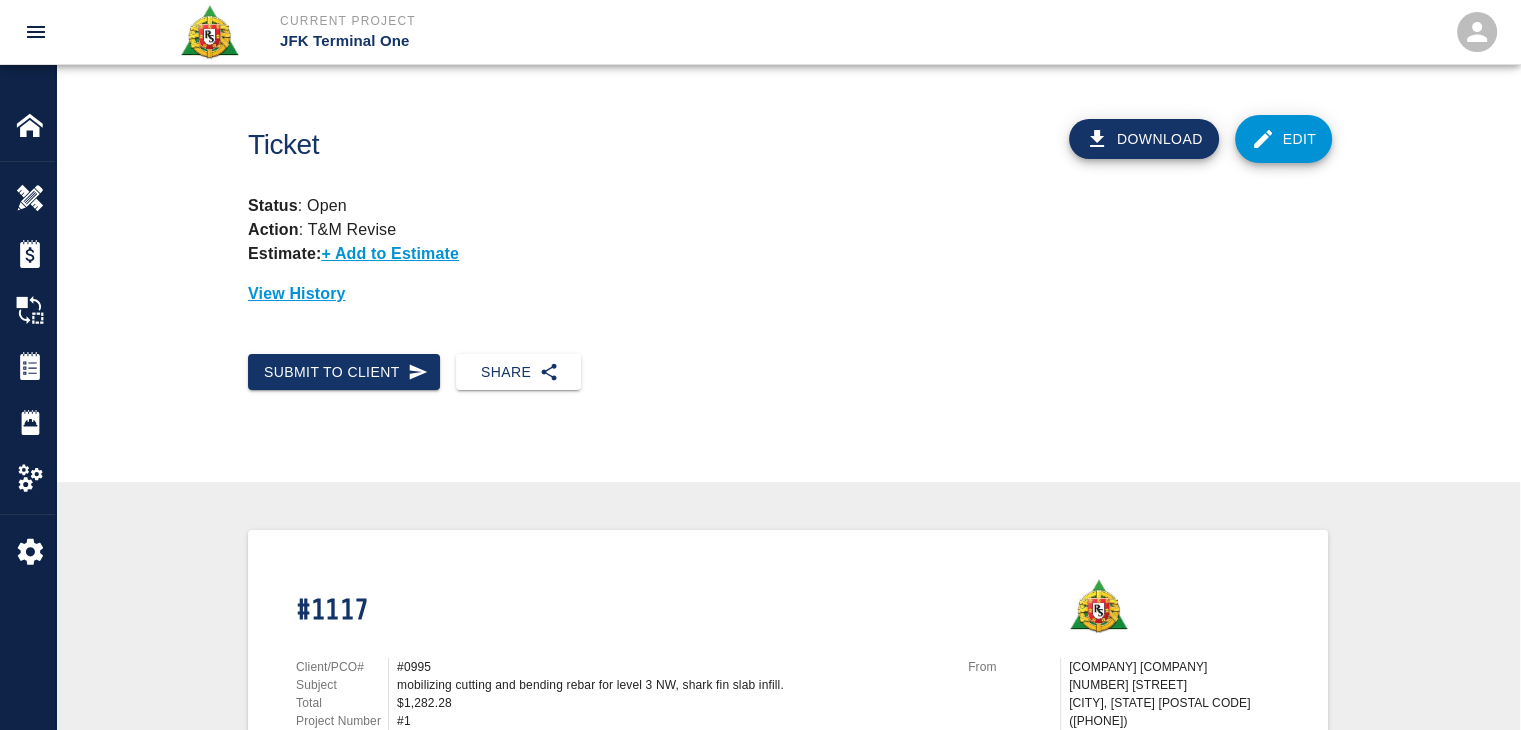 click on "Edit" at bounding box center (1284, 139) 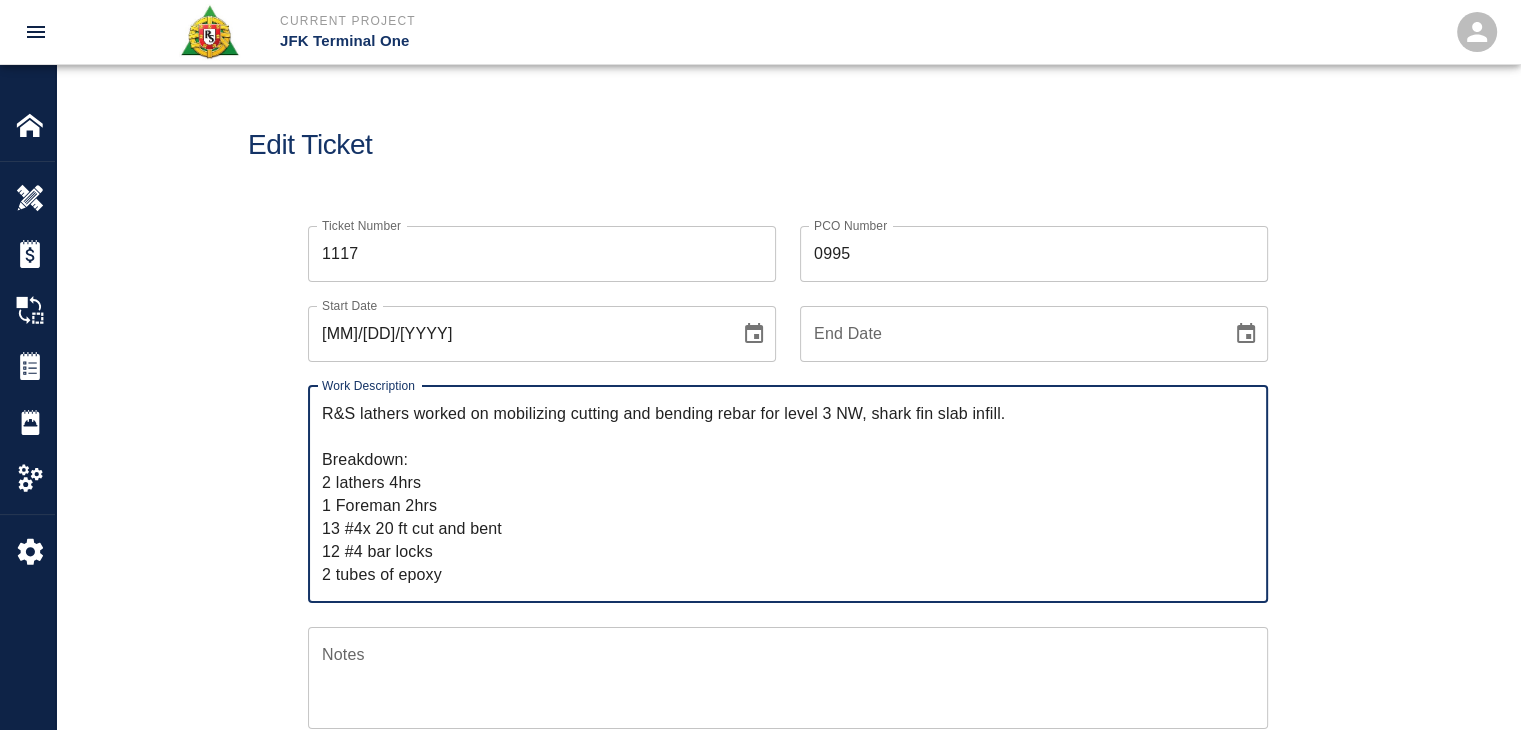 click on "0995" at bounding box center [1034, 254] 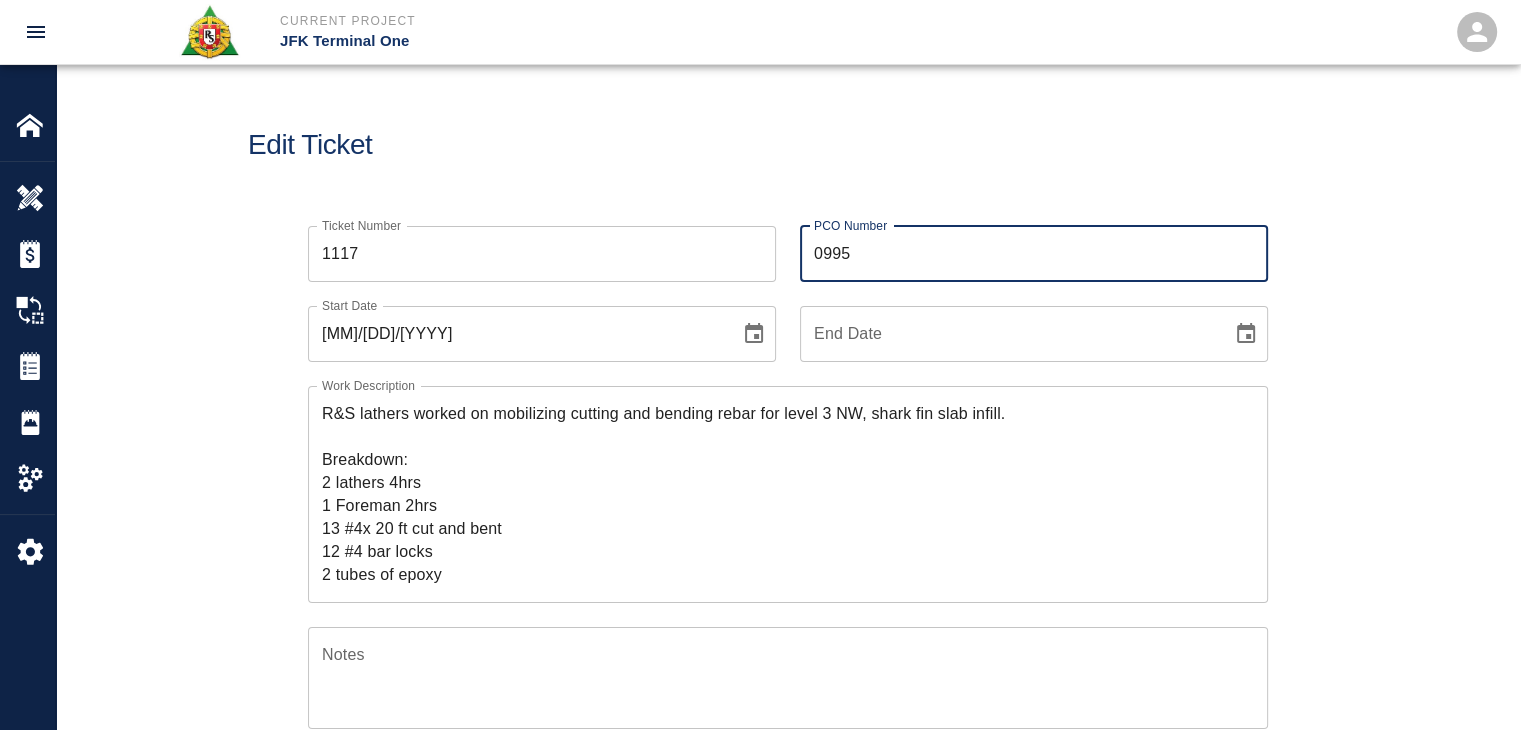 drag, startPoint x: 877, startPoint y: 249, endPoint x: 780, endPoint y: 242, distance: 97.25225 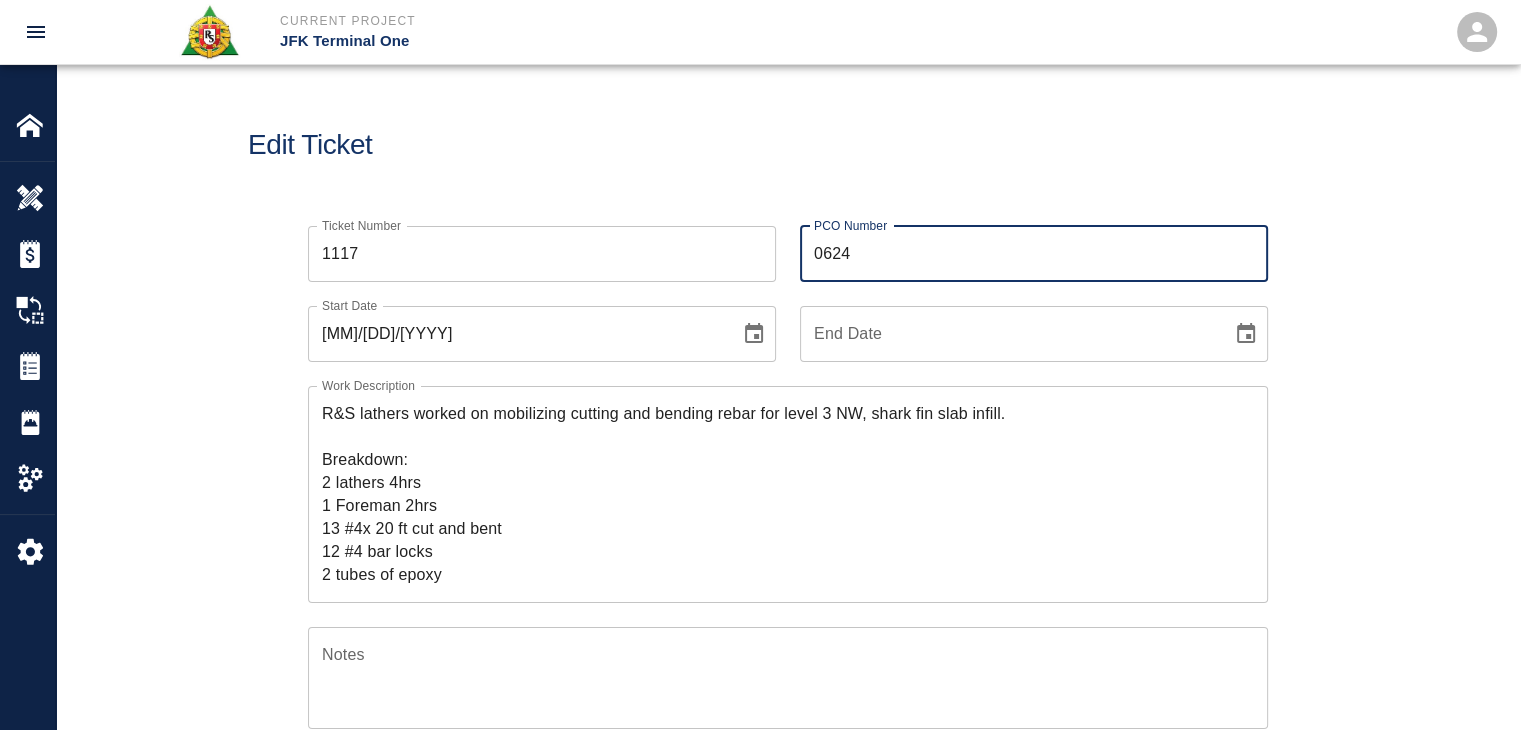 type on "0624" 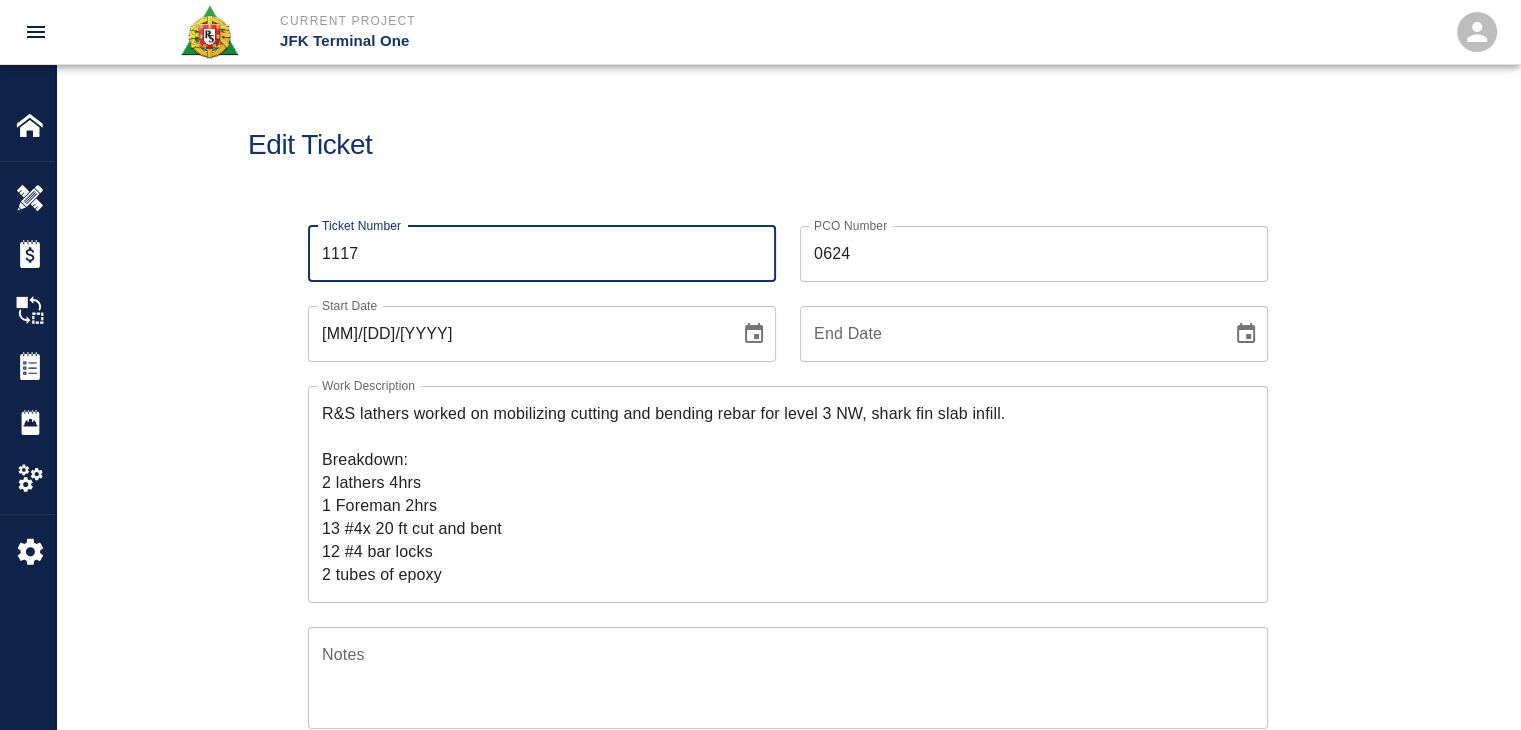 click on "1117" at bounding box center [542, 254] 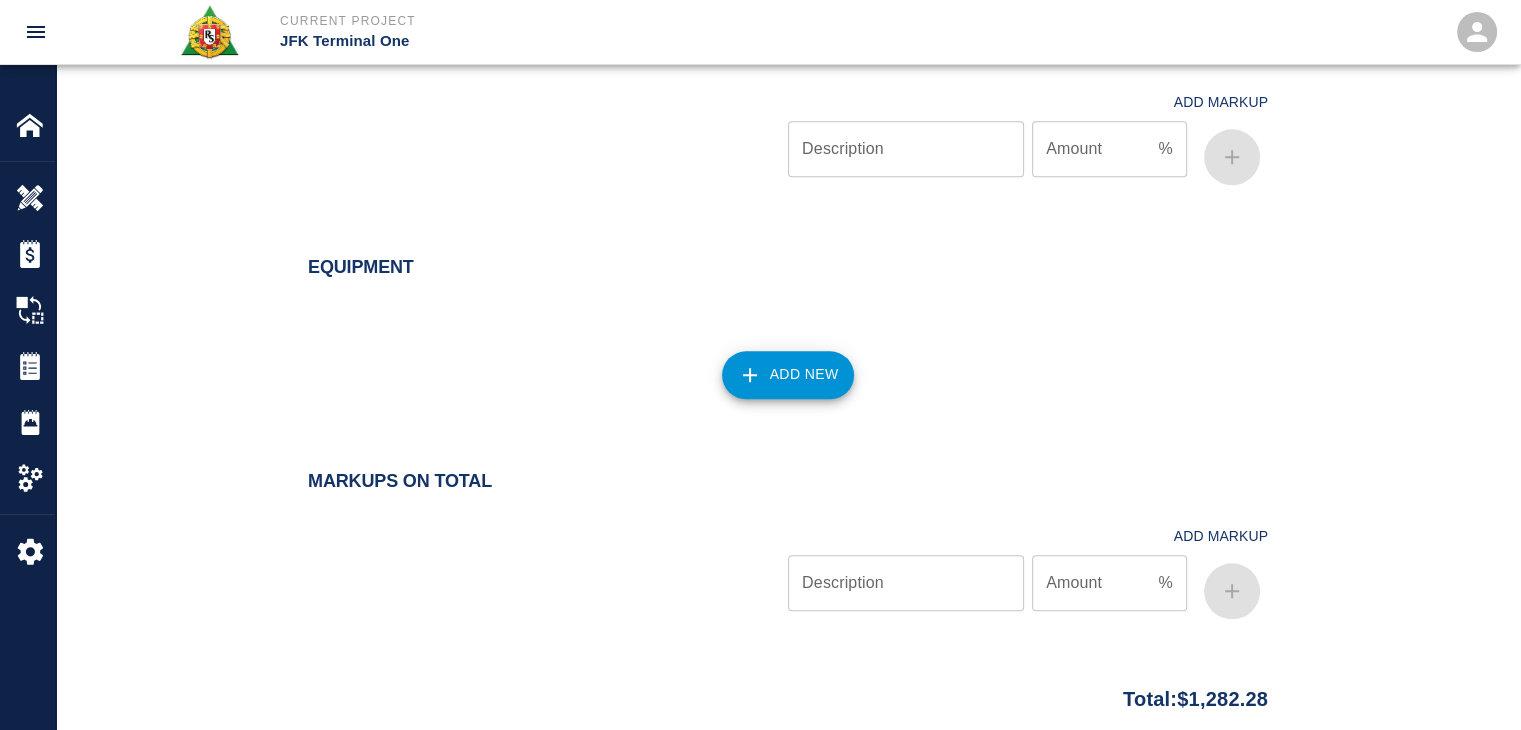 scroll, scrollTop: 2410, scrollLeft: 0, axis: vertical 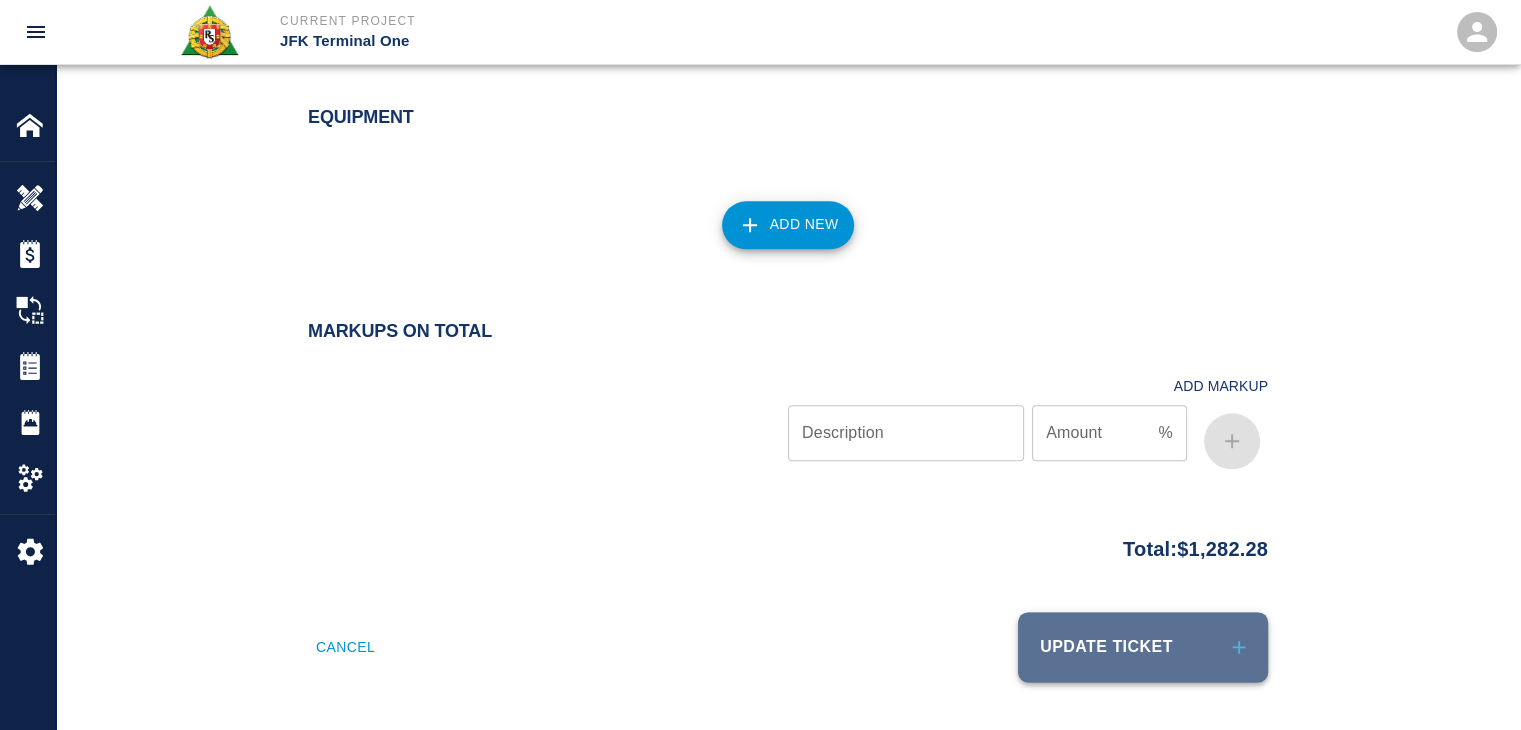 click on "Update Ticket" at bounding box center [1143, 647] 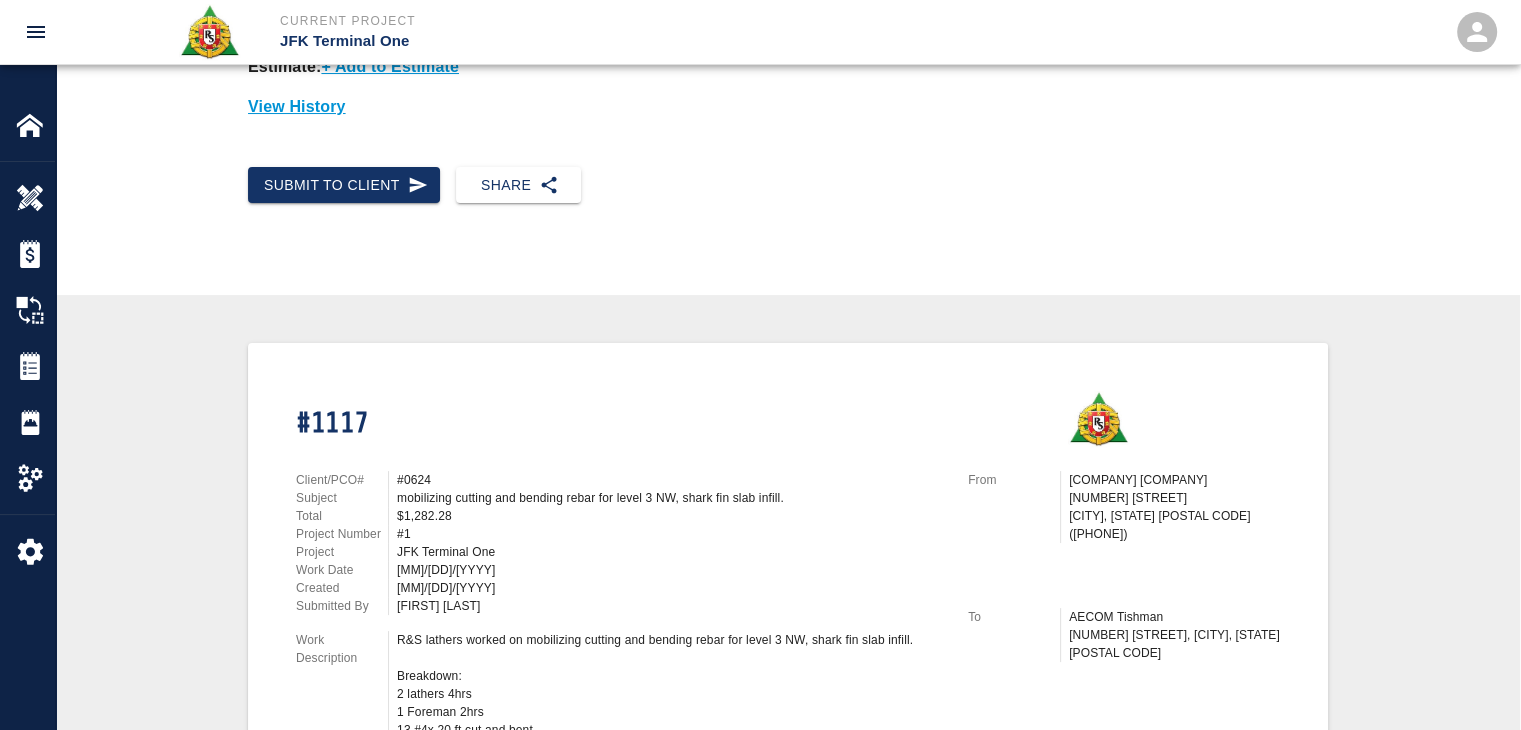 scroll, scrollTop: 0, scrollLeft: 0, axis: both 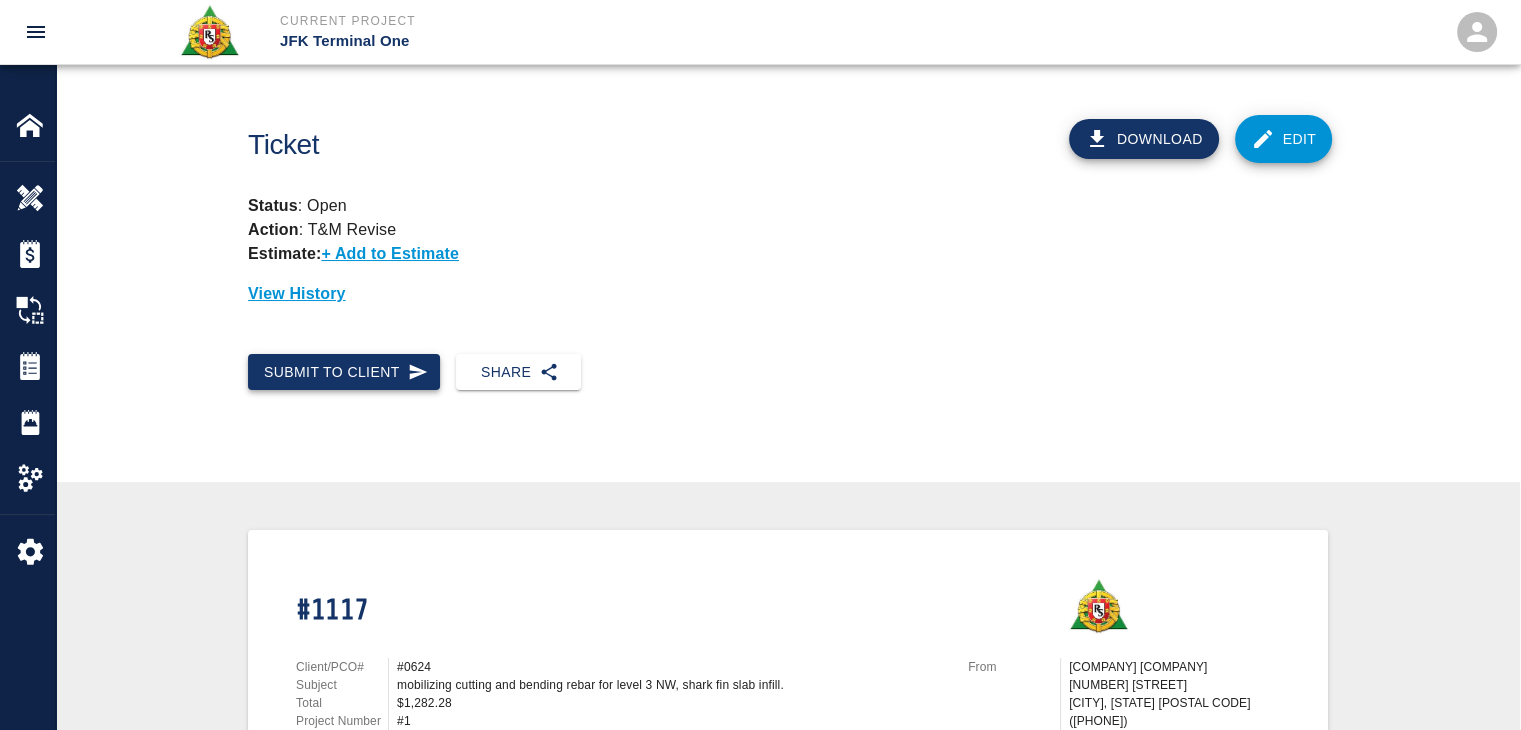 click on "Submit to Client" at bounding box center (344, 372) 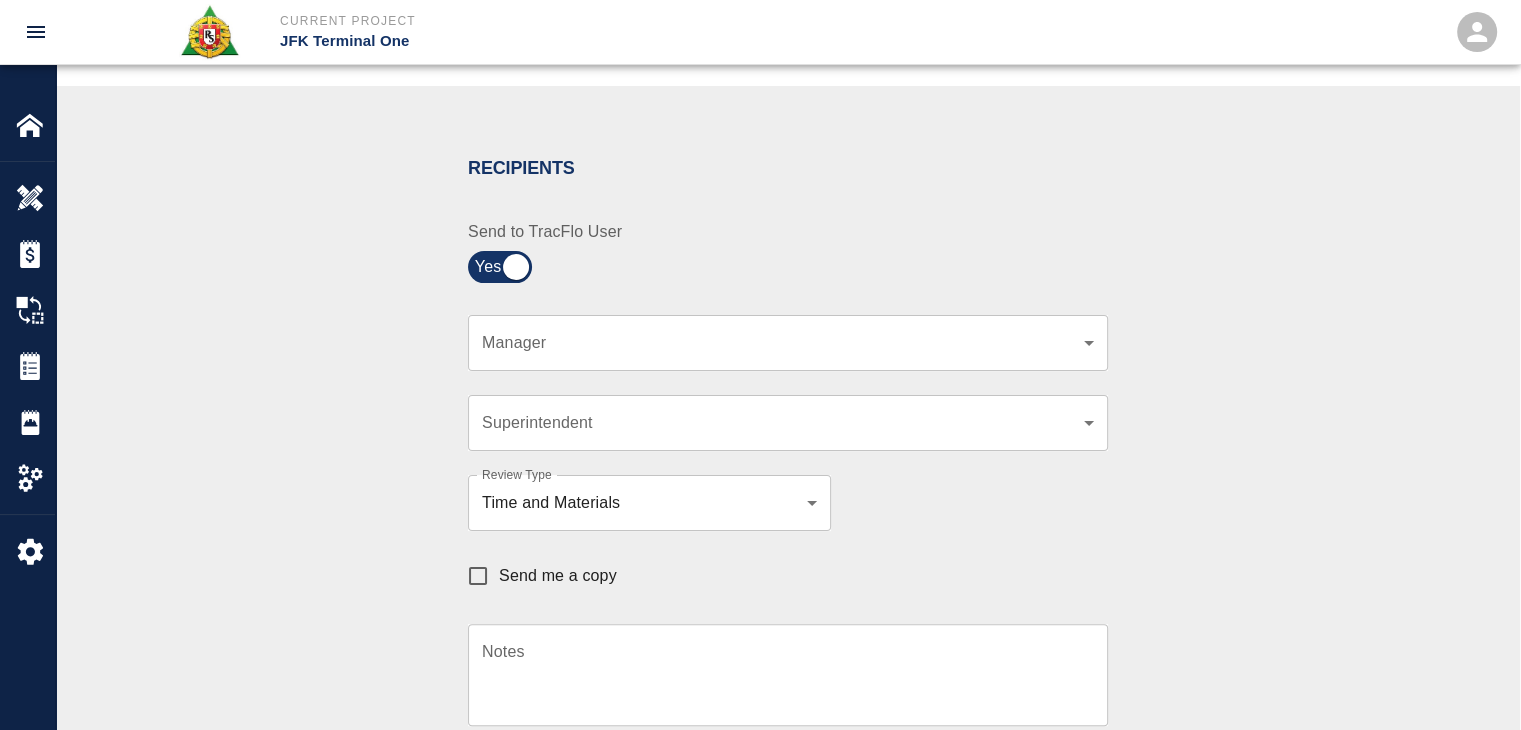 scroll, scrollTop: 358, scrollLeft: 0, axis: vertical 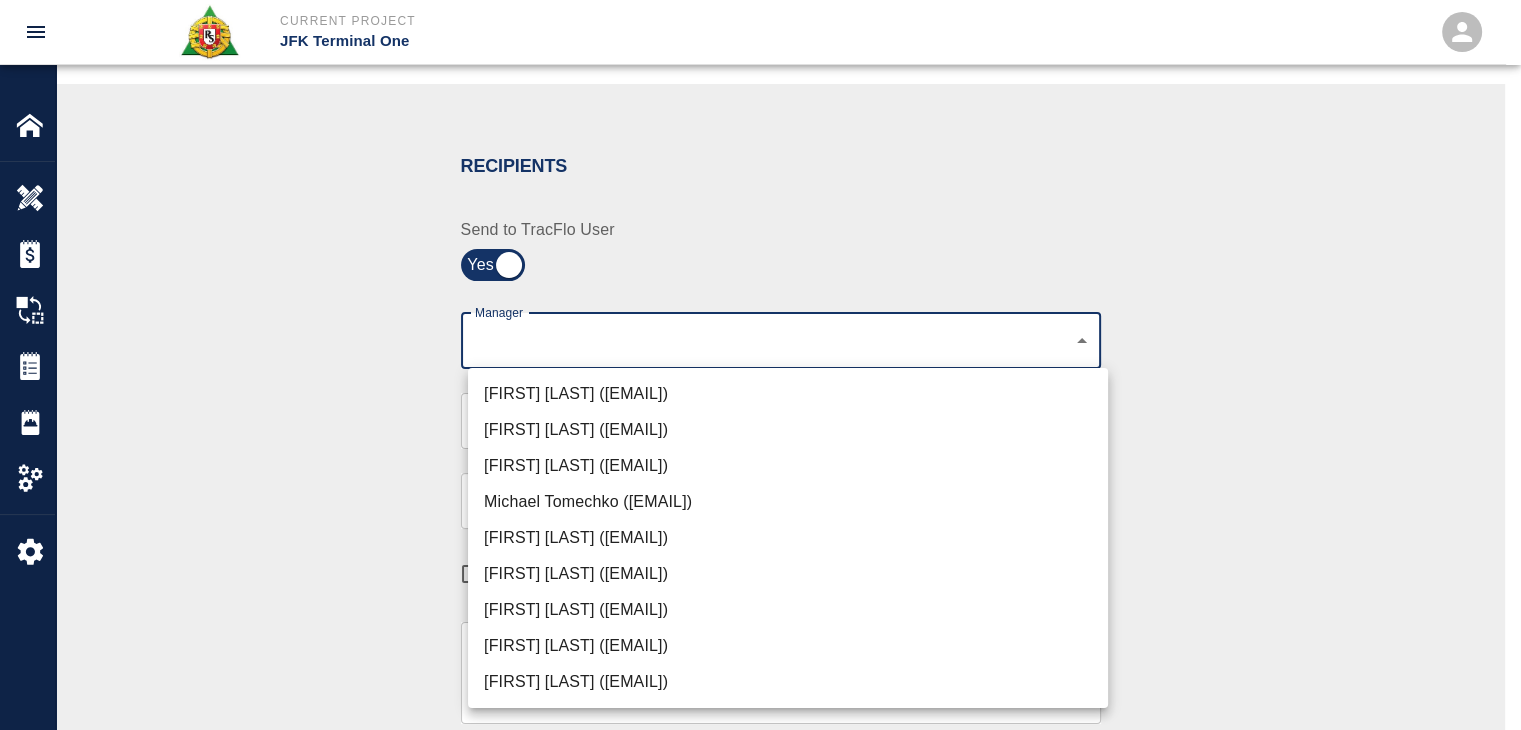 click on "Current Project JFK Terminal One Home JFK Terminal One Overview Estimates Change Orders Tickets Daily Reports Project Settings Settings Powered By Terms of Service  |  Privacy Policy Ticket Download Edit Status :   Open Action :   T&M Revise Estimate:  + Add to Estimate View History Submit to Client Share Recipients Internal Team ​ Internal Team Notes x Notes Cancel Send Recipients Send to TracFlo User Manager ​ Manager Superintendent ​ Superintendent Review Type Time and Materials tm Review Type Send me a copy Notes x Notes Upload Attachments (10MB limit) Choose file No file chosen Upload Another File Cancel Send Request Time and Material Revision Notes   * x Notes   * Upload Attachments (10MB limit) Choose file No file chosen Upload Another File Cancel Send Time and Materials Reject Notes   * x Notes   * Upload Attachments (10MB limit) Choose file No file chosen Upload Another File Cancel Send Approve Ticket Time and Materials Signature Clear Notes x Notes Upload Attachments (10MB limit) Cancel" at bounding box center (760, 7) 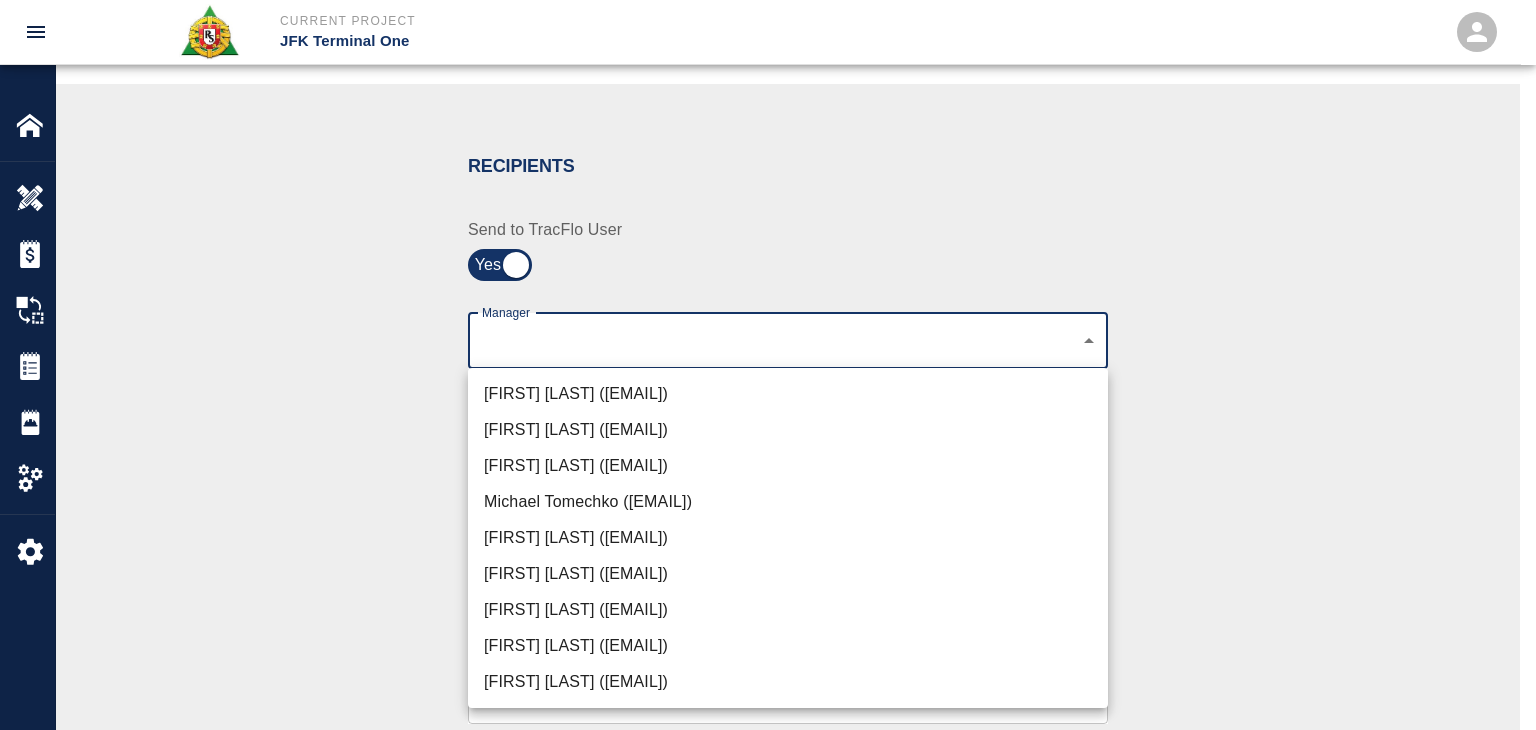 click on "Dylan  Sims (dylan.sims@aecom.com)" at bounding box center (788, 646) 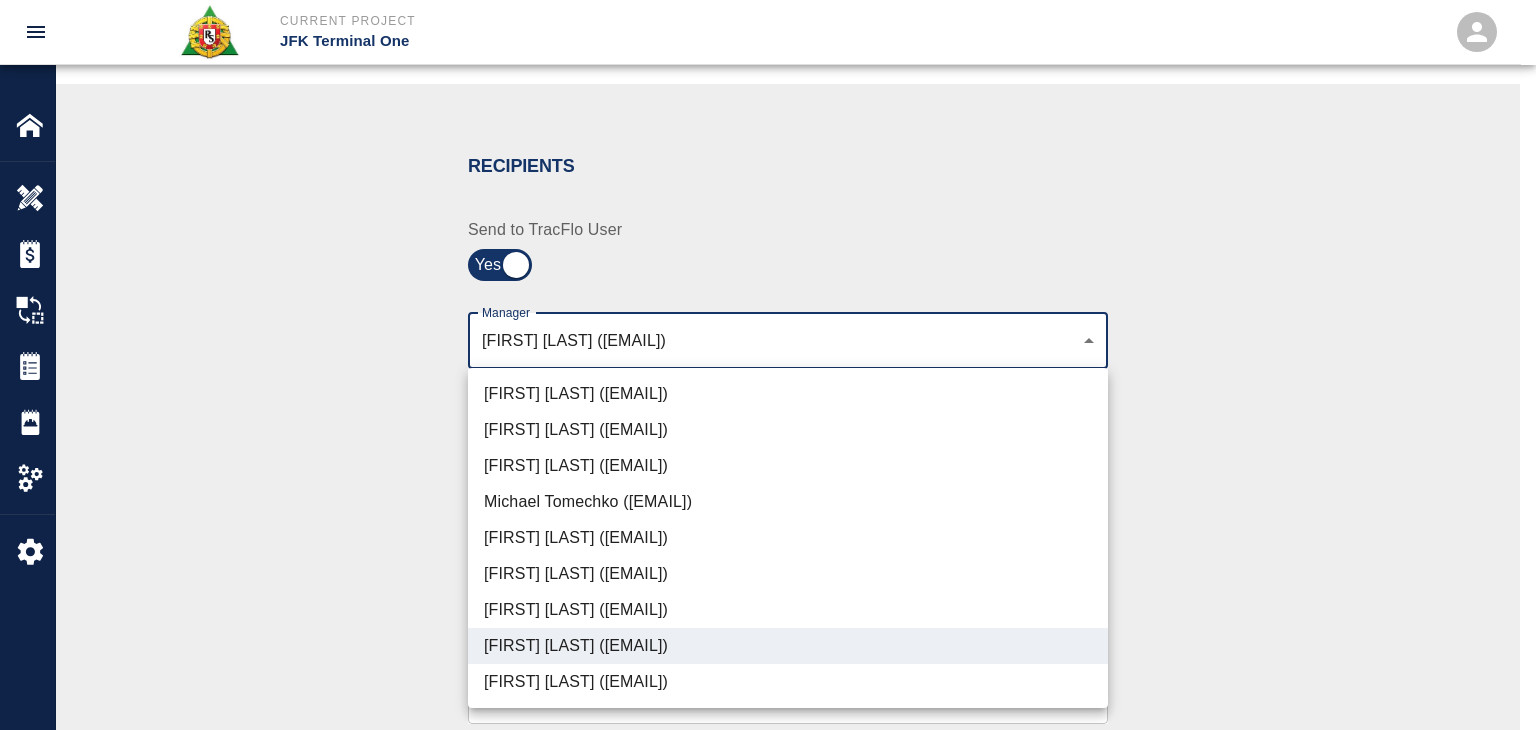 click at bounding box center [768, 365] 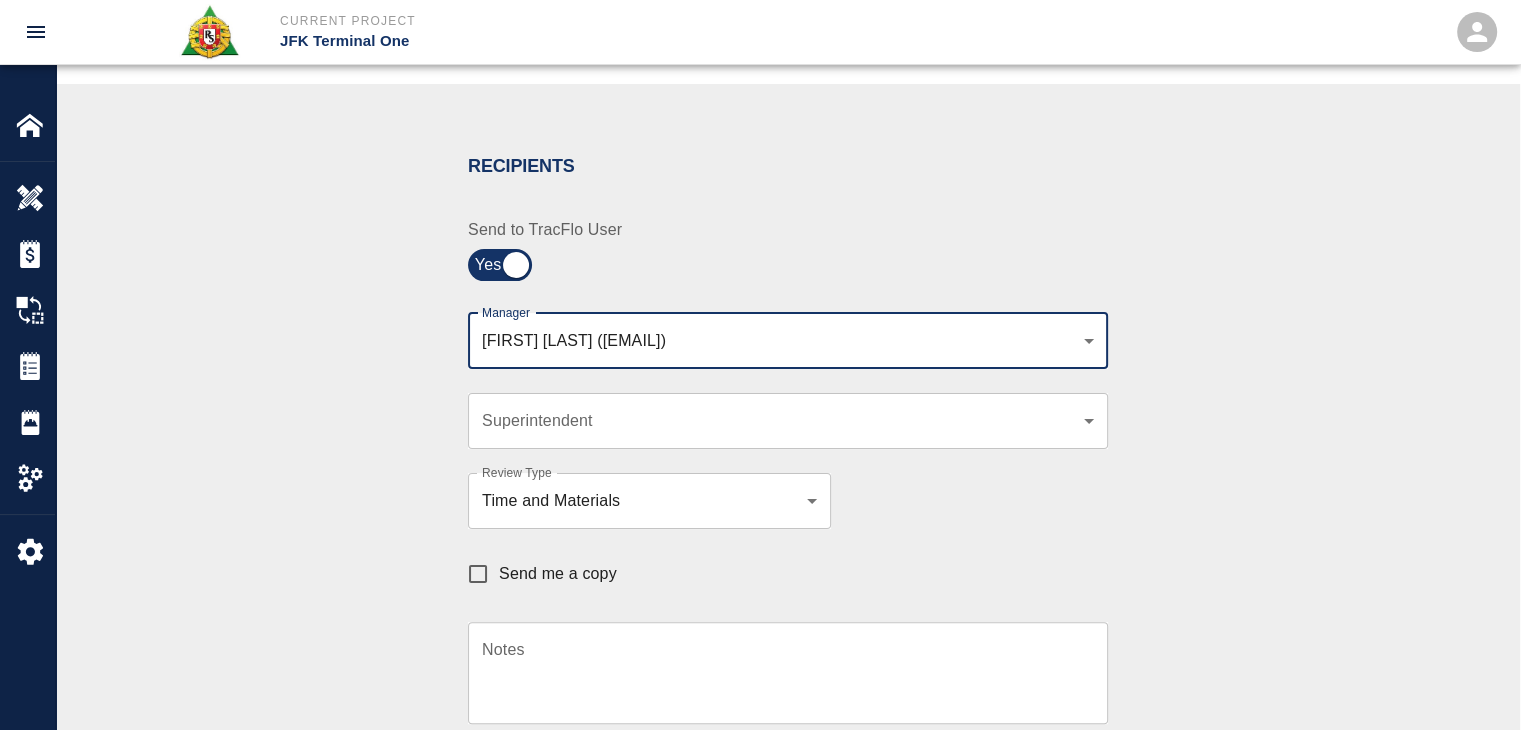 click on "Send me a copy" at bounding box center (558, 574) 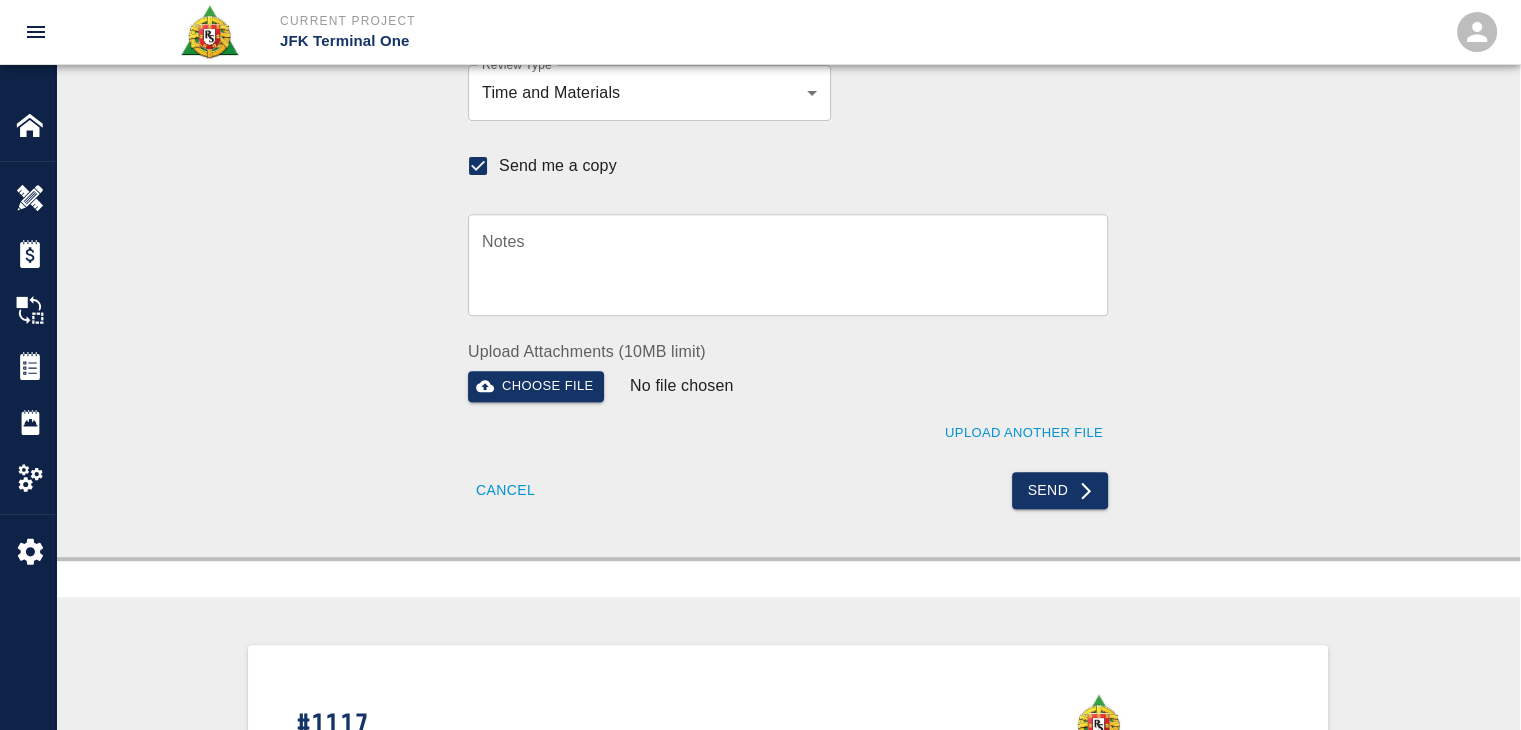 scroll, scrollTop: 728, scrollLeft: 0, axis: vertical 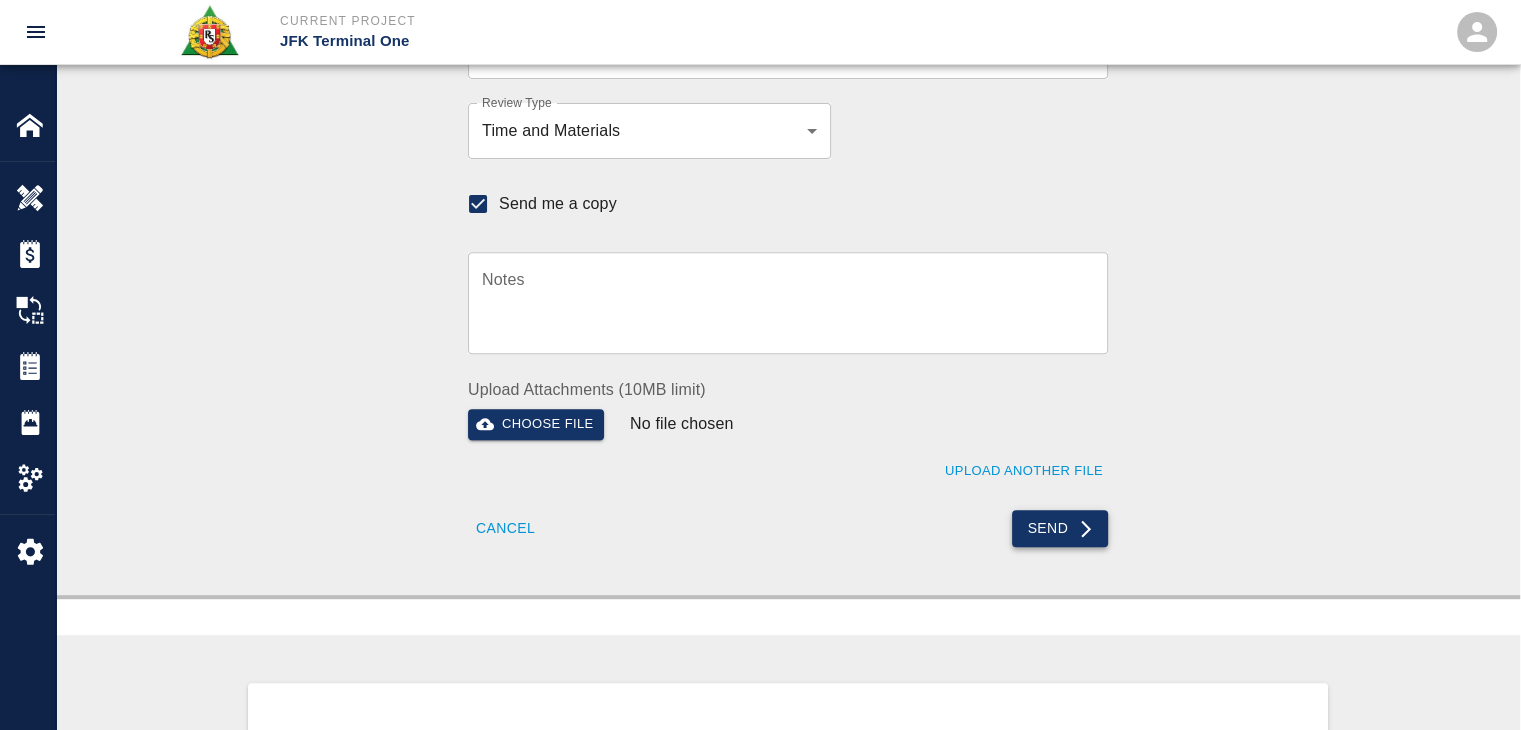 click on "Send" at bounding box center [1060, 528] 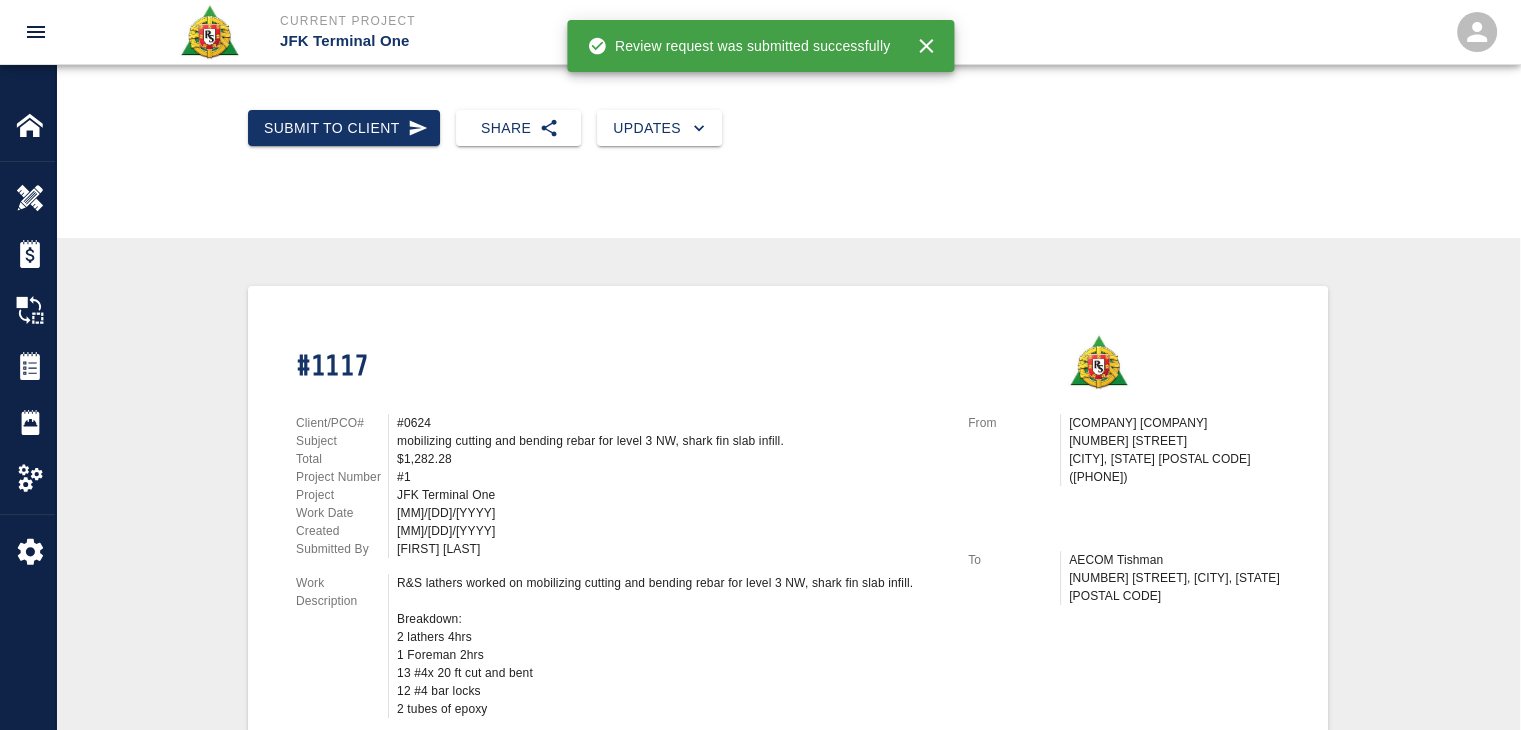 scroll, scrollTop: 0, scrollLeft: 0, axis: both 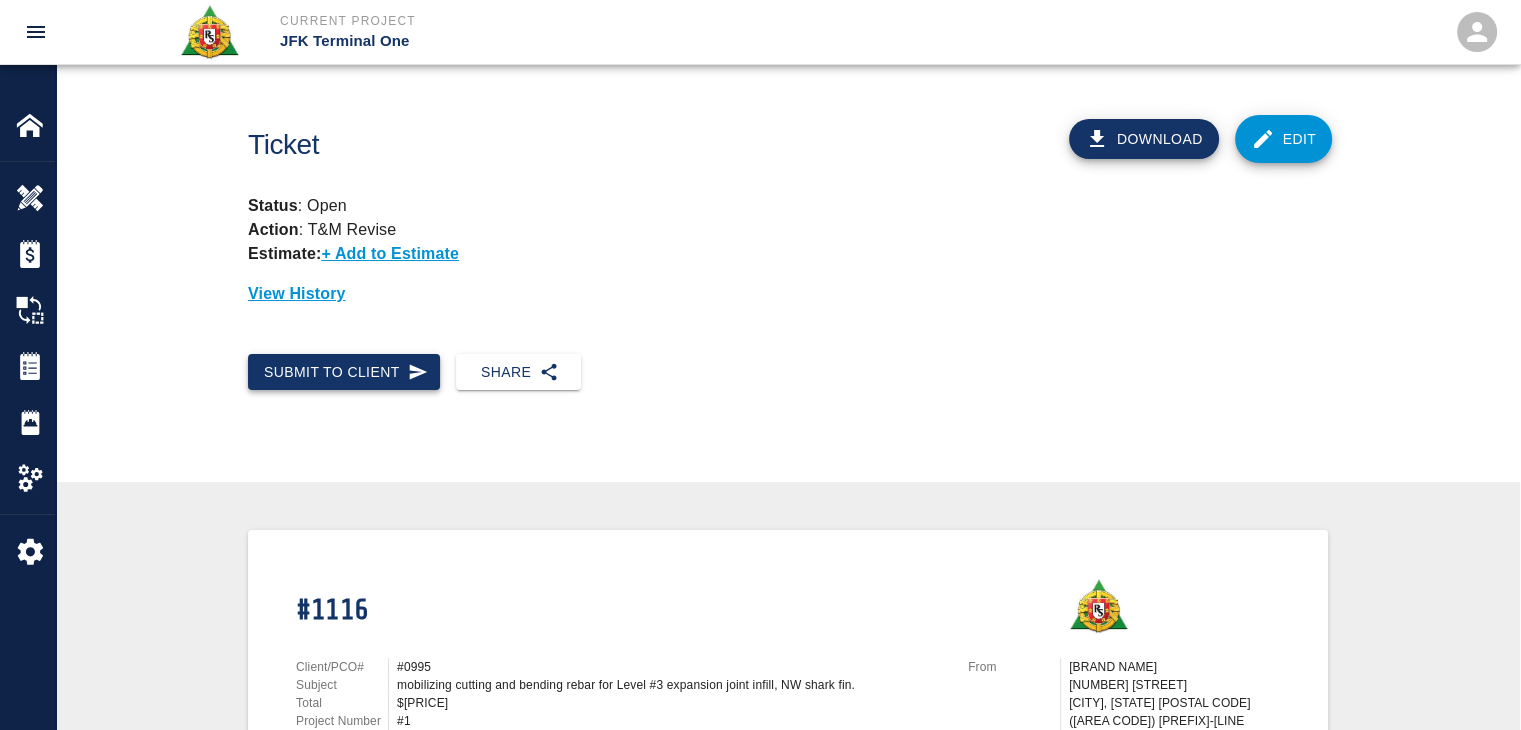 click on "Submit to Client" at bounding box center [344, 372] 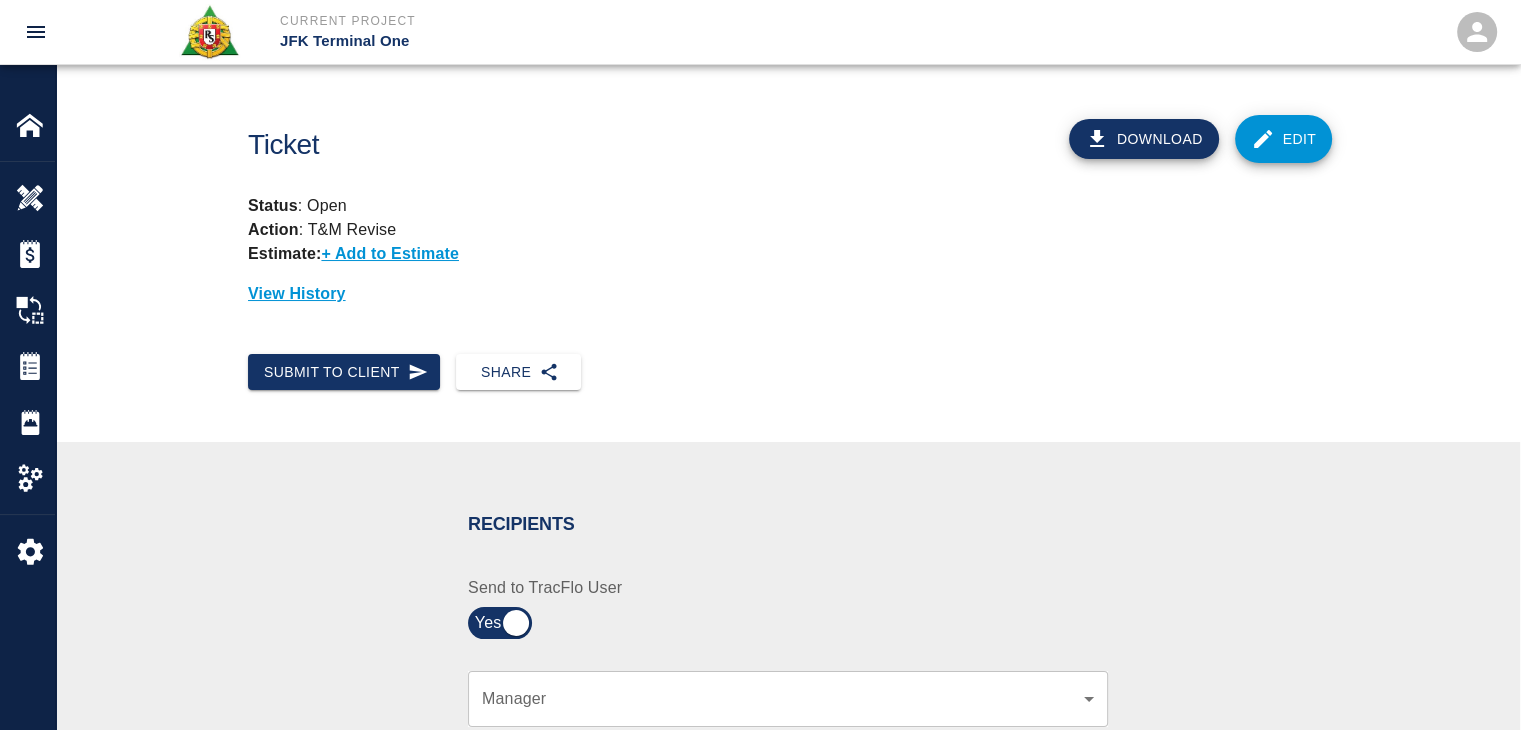 scroll, scrollTop: 232, scrollLeft: 0, axis: vertical 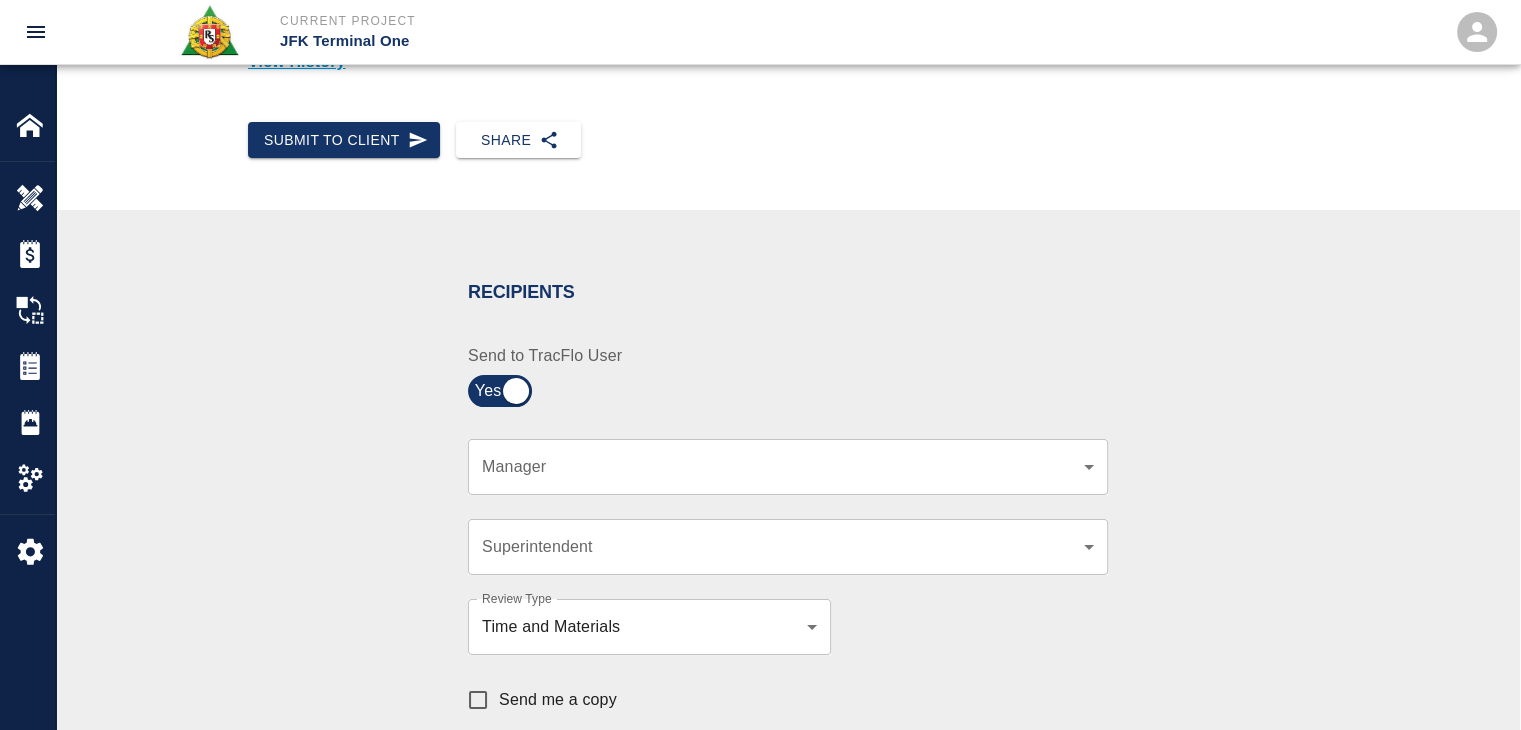 click on "​ Manager" at bounding box center [788, 467] 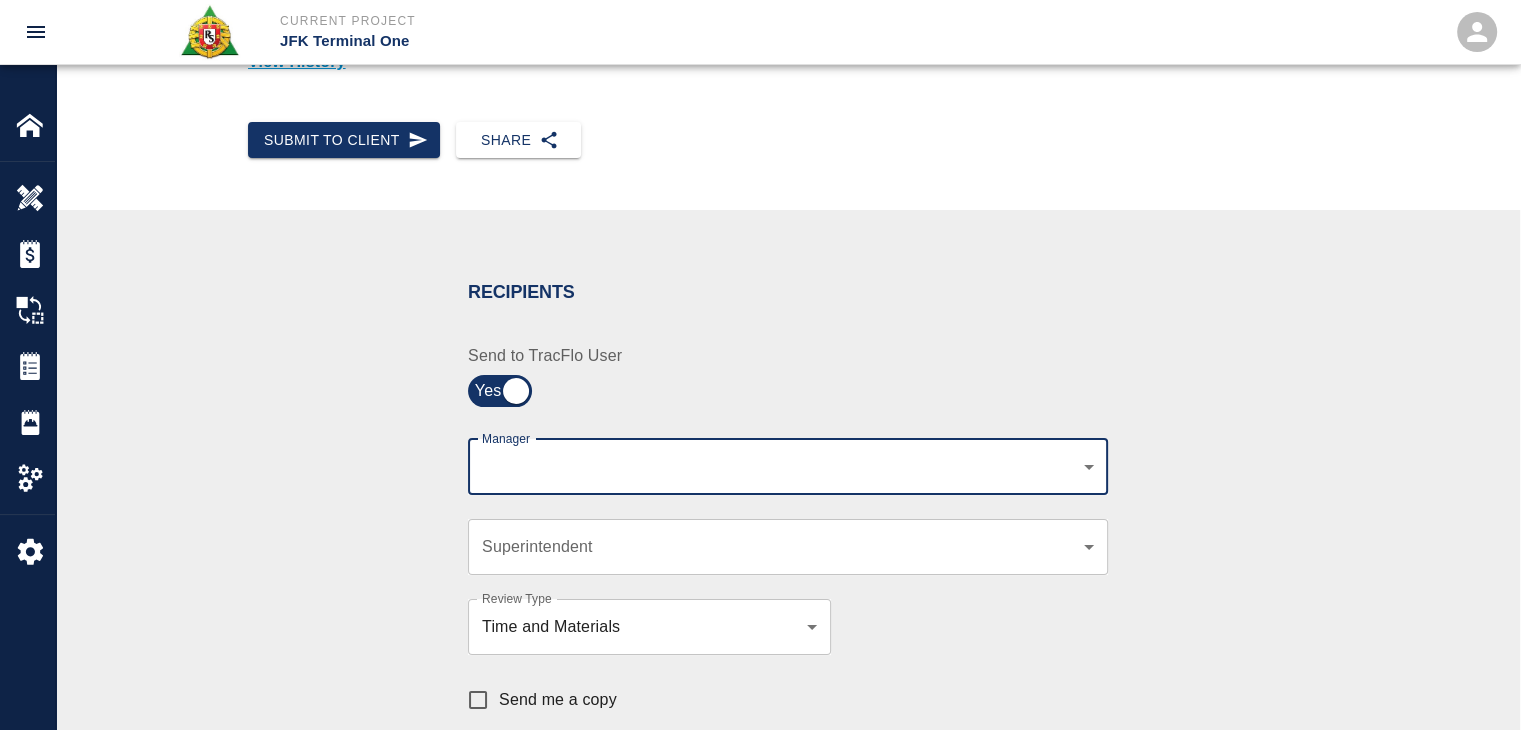 click on "Current Project JFK Terminal One Home JFK Terminal One Overview Estimates Change Orders Tickets Daily Reports Project Settings Settings Powered By Terms of Service  |  Privacy Policy Ticket Download Edit Status :   Open Action :   T&M Revise Estimate:  + Add to Estimate View History Submit to Client Share Recipients Internal Team ​ Internal Team Notes x Notes Cancel Send Recipients Send to TracFlo User Manager ​ Manager Superintendent ​ Superintendent Review Type Time and Materials tm Review Type Send me a copy Notes x Notes Upload Attachments (10MB limit) Choose file No file chosen Upload Another File Cancel Send Request Time and Material Revision Notes   * x Notes   * Upload Attachments (10MB limit) Choose file No file chosen Upload Another File Cancel Send Time and Materials Reject Notes   * x Notes   * Upload Attachments (10MB limit) Choose file No file chosen Upload Another File Cancel Send Approve Ticket Time and Materials Signature Clear Notes x Notes Upload Attachments (10MB limit) Cancel" at bounding box center [760, 133] 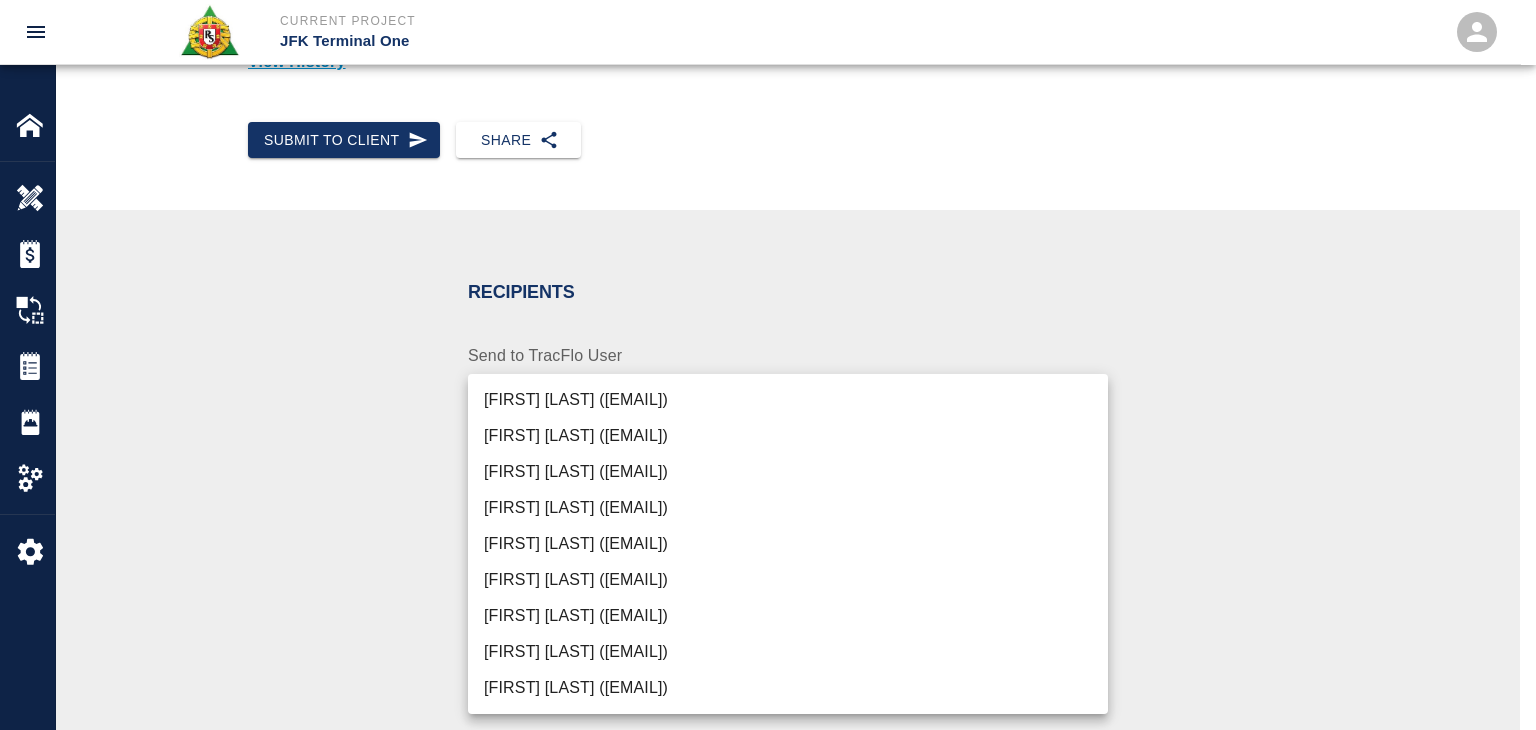 click on "Peter Hardecker (peter.hardecker@aecom.com)" at bounding box center [788, 400] 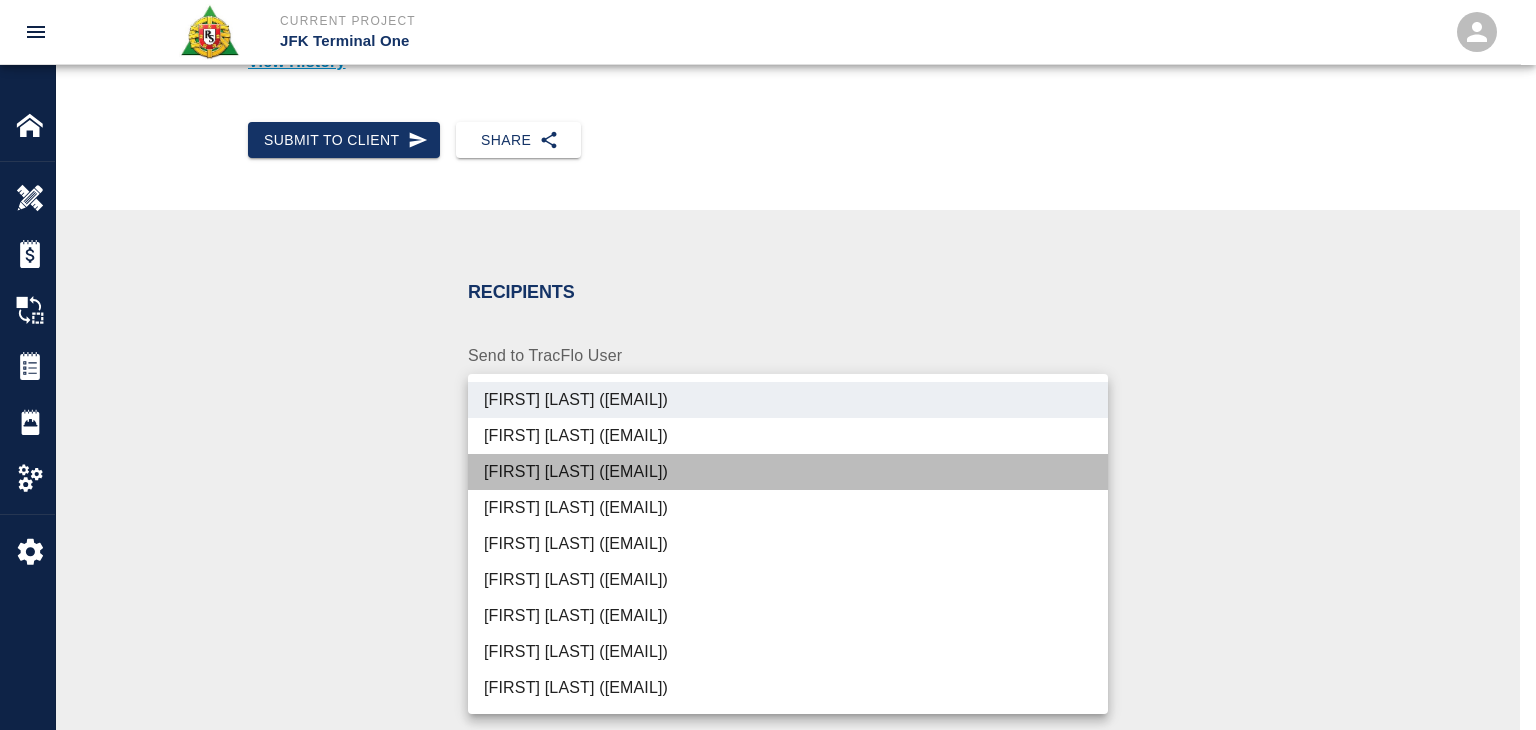 click on "Parin Kanani (parin.kanani@aecom.com)" at bounding box center (788, 472) 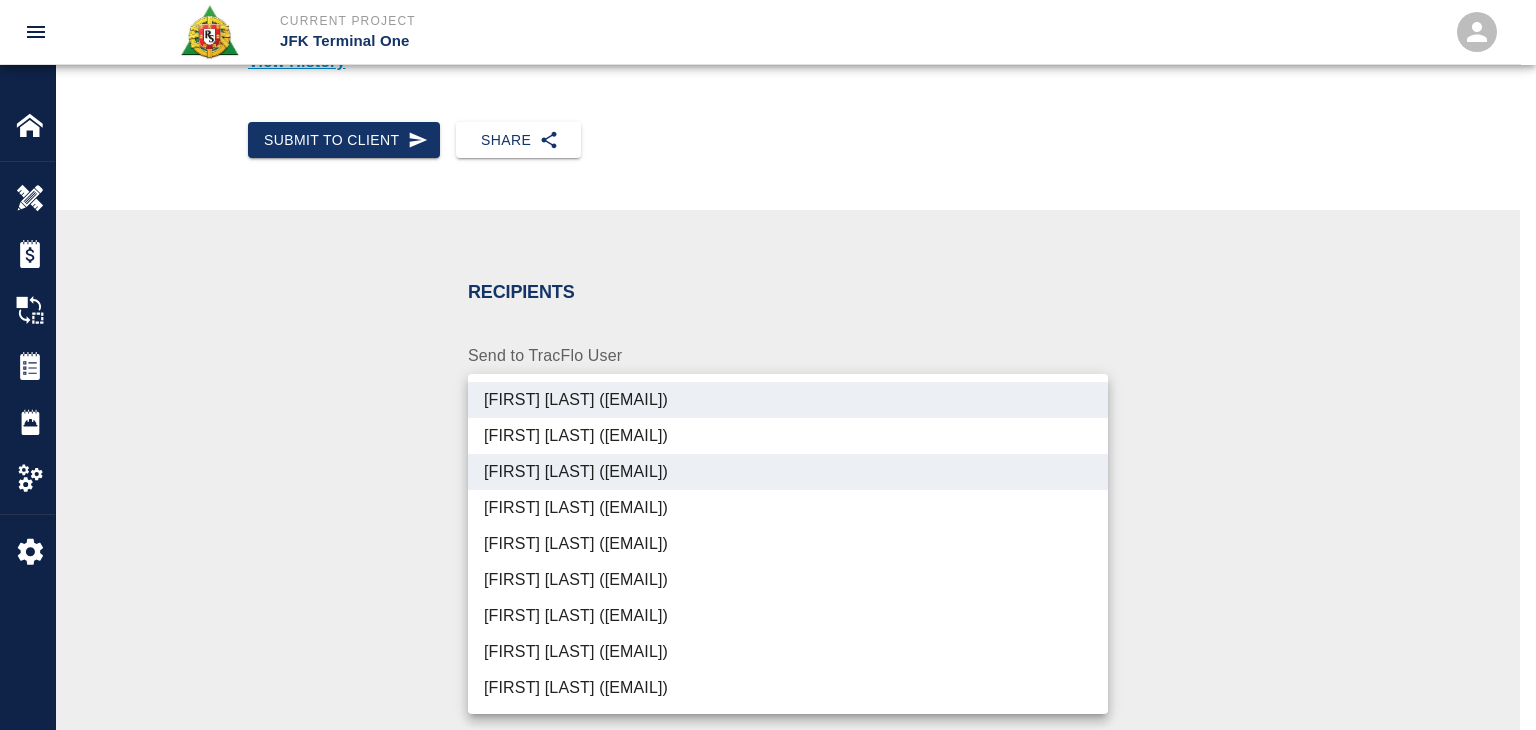 click on "Parin Kanani (parin.kanani@aecom.com)" at bounding box center [788, 472] 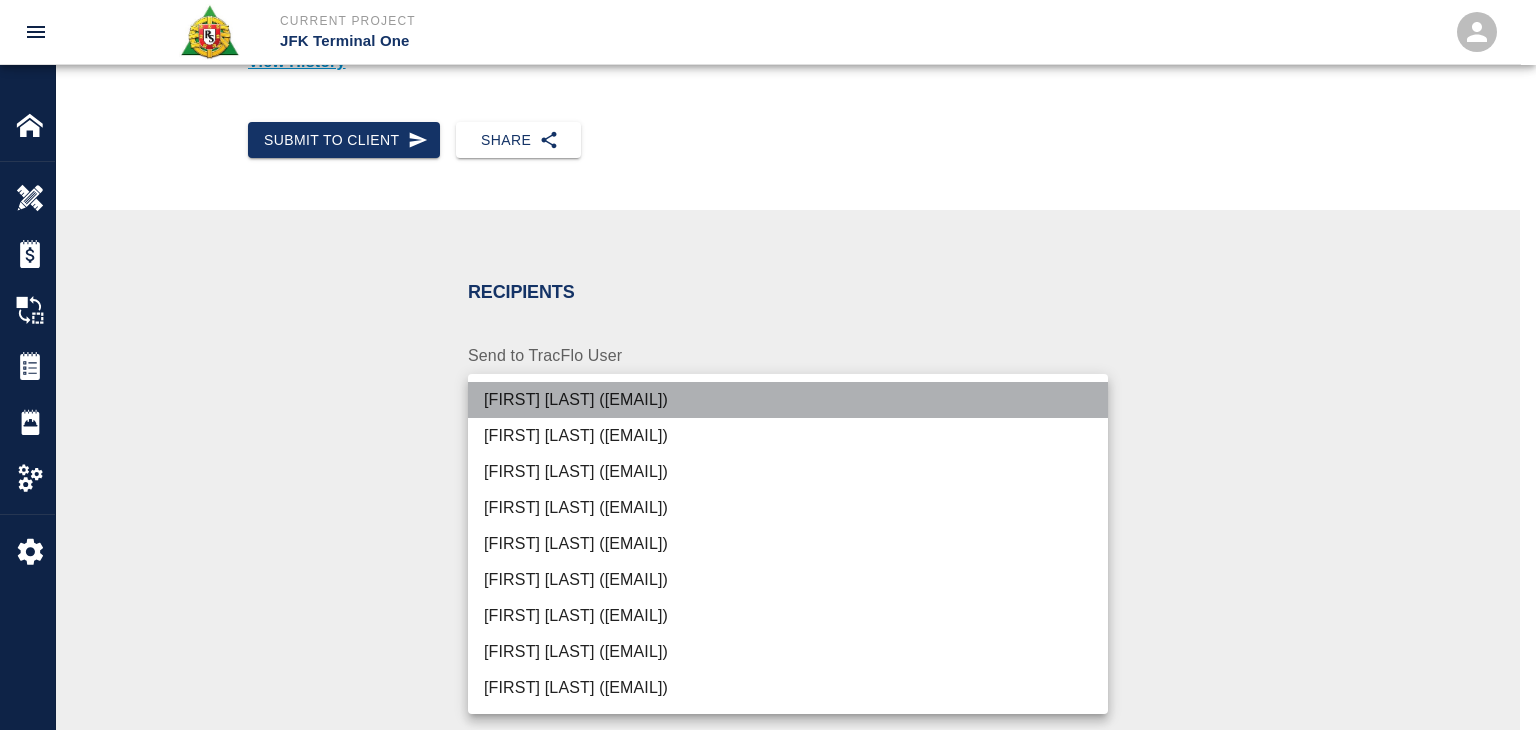 click on "Peter Hardecker (peter.hardecker@aecom.com)" at bounding box center [788, 400] 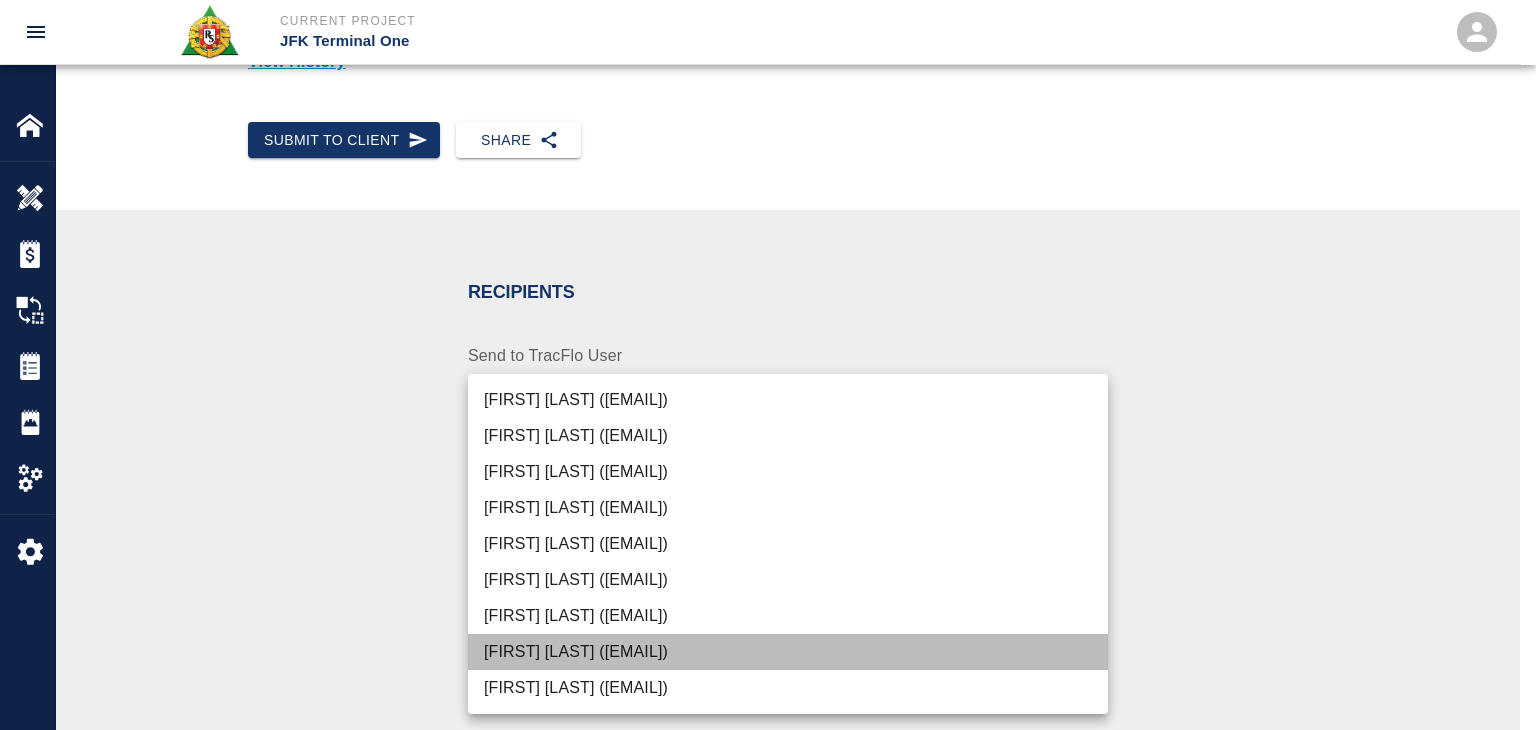 click on "Dylan  Sims (dylan.sims@aecom.com)" at bounding box center [788, 652] 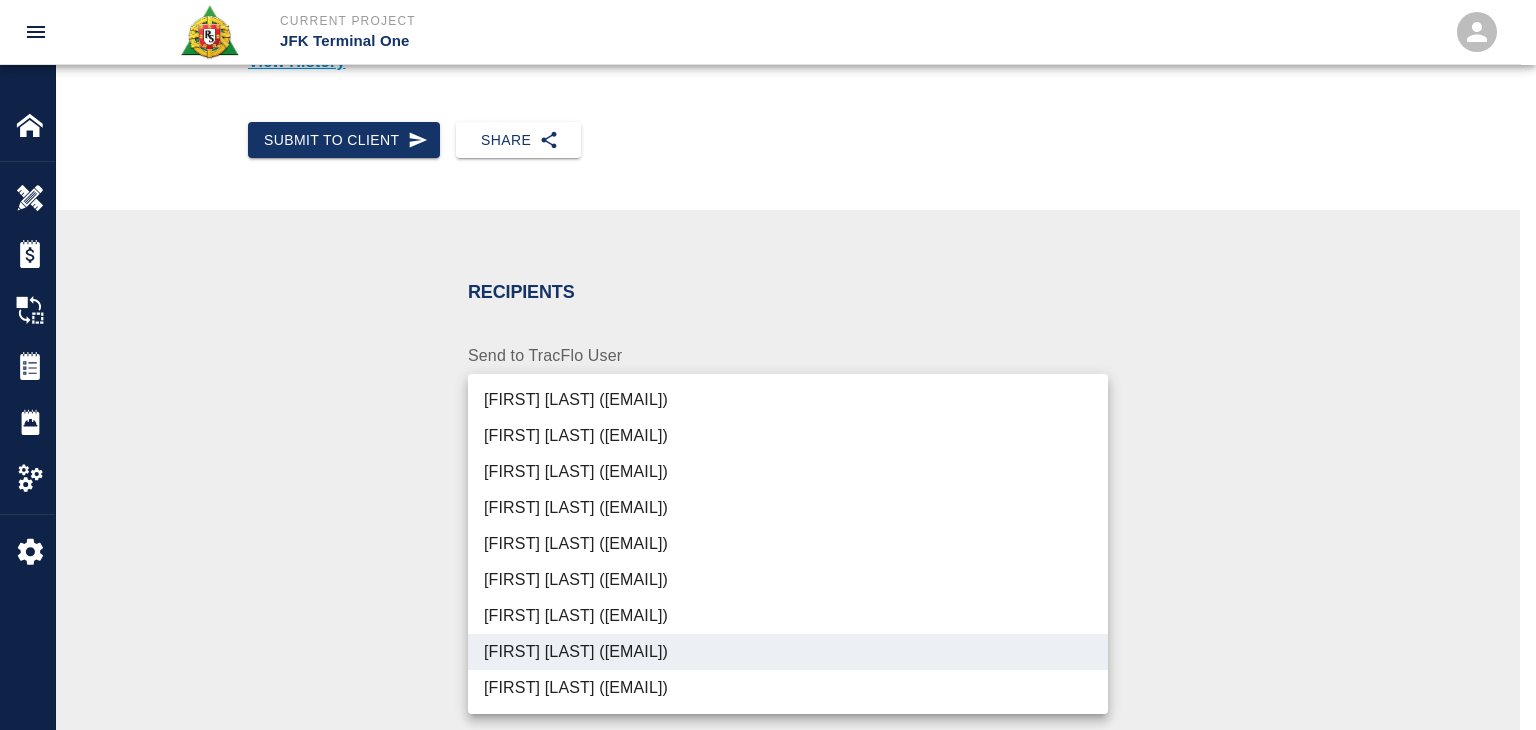 click at bounding box center [768, 365] 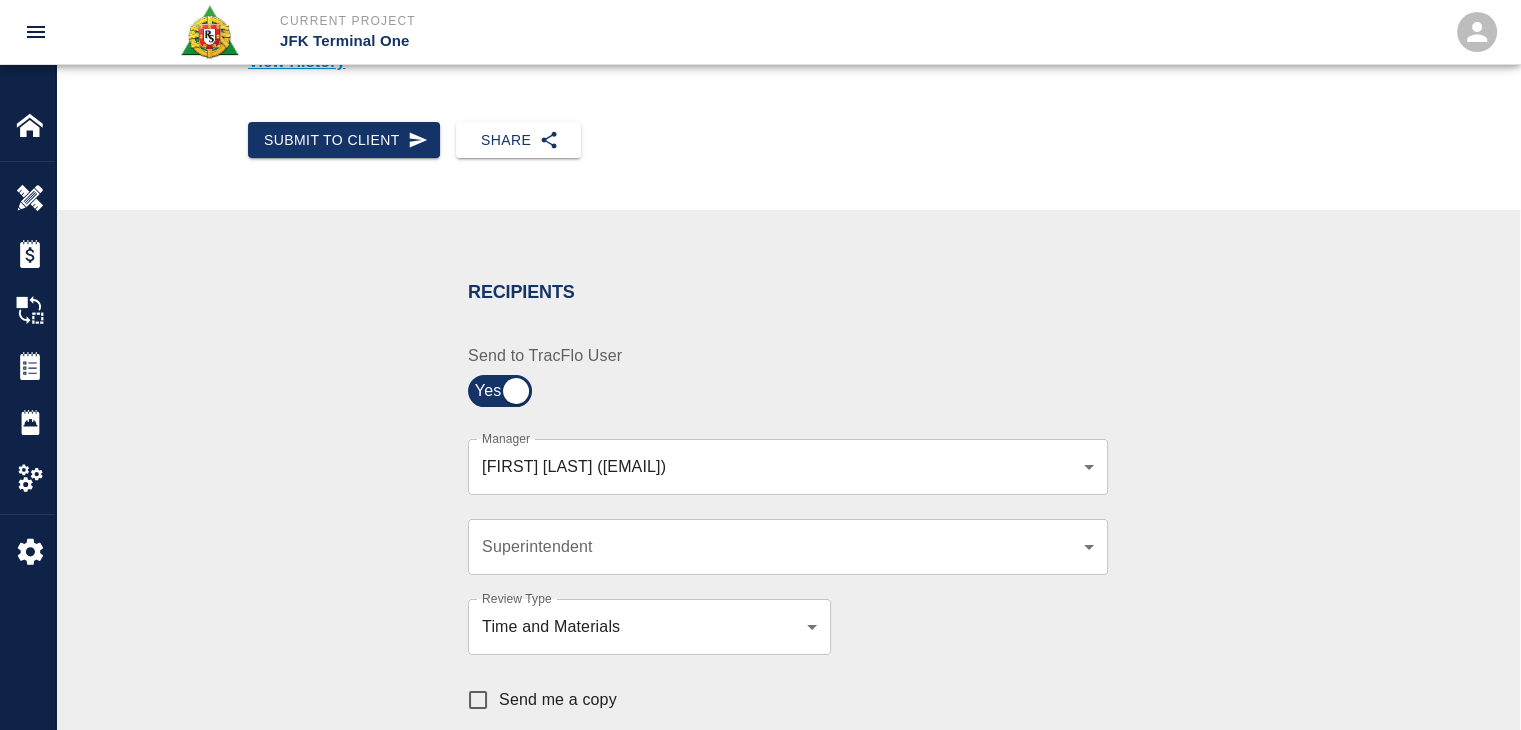 click on "Send me a copy" at bounding box center [537, 700] 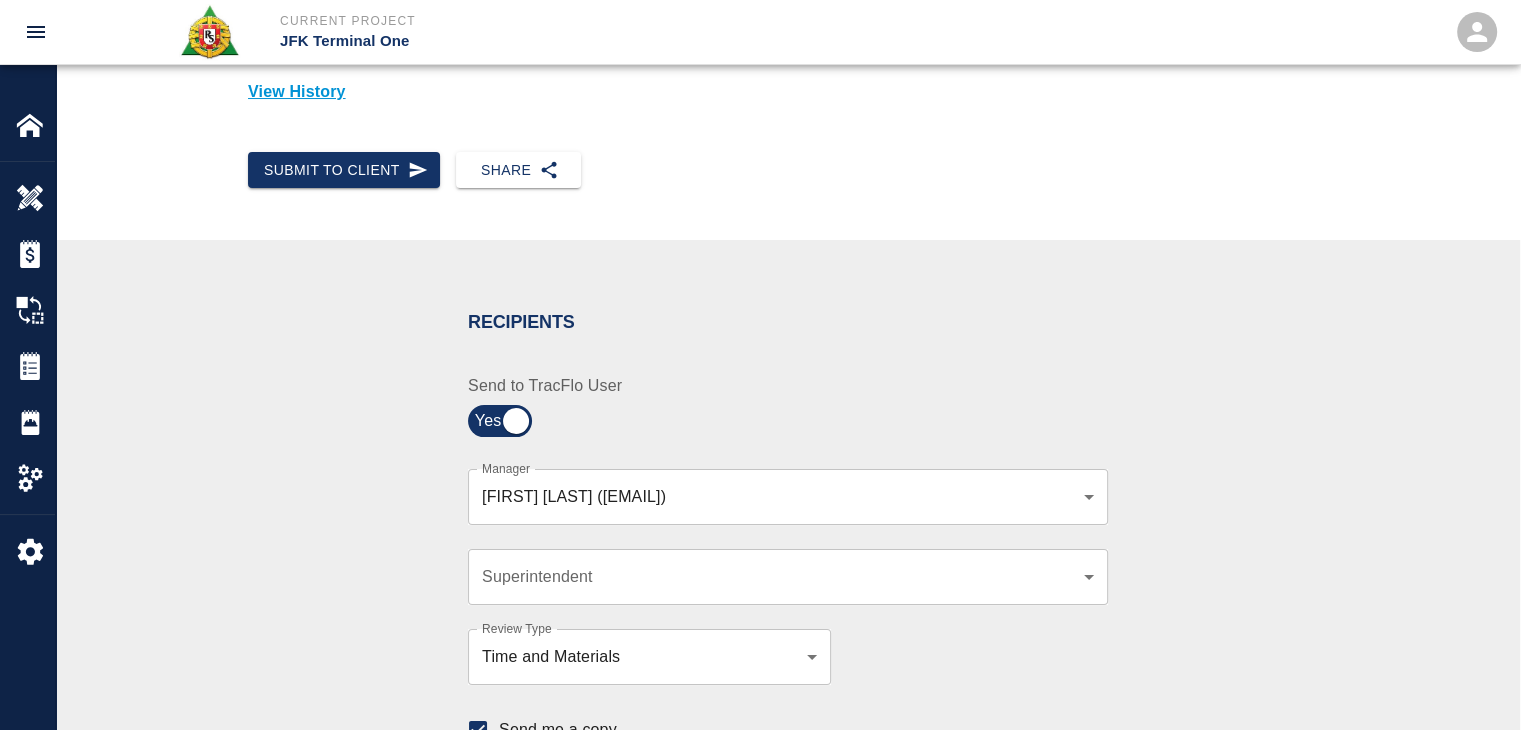 scroll, scrollTop: 0, scrollLeft: 0, axis: both 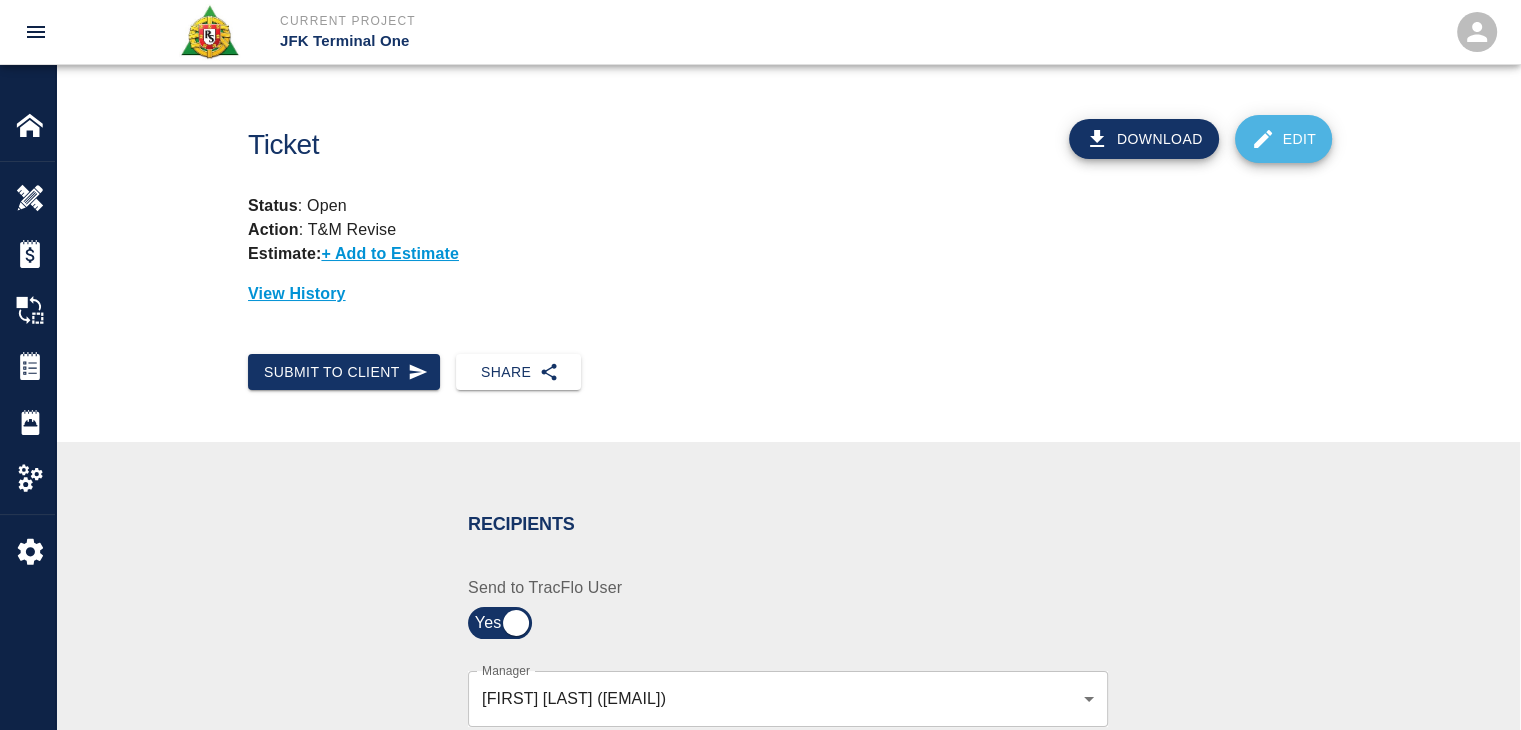 click on "Edit" at bounding box center (1284, 139) 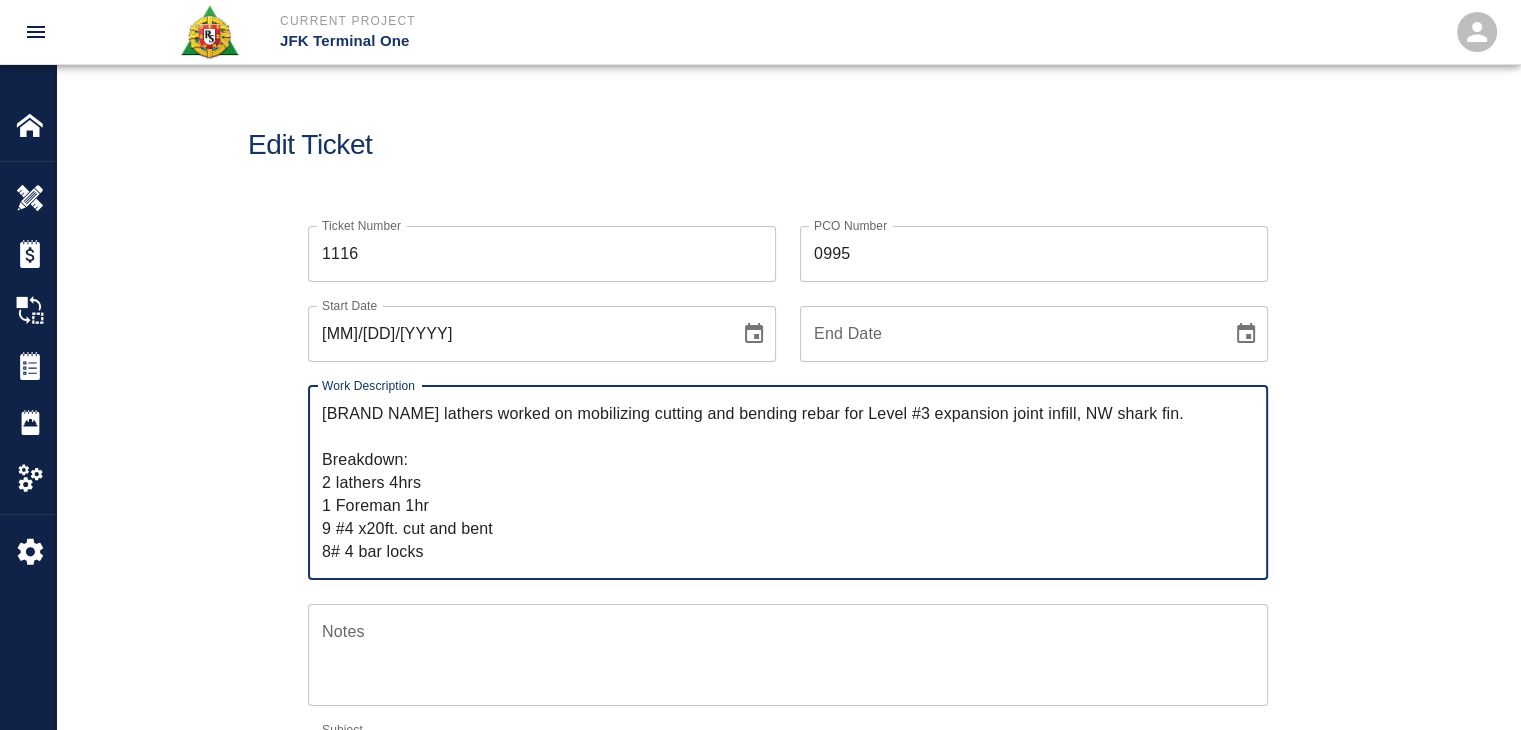 click on "0995" at bounding box center [1034, 254] 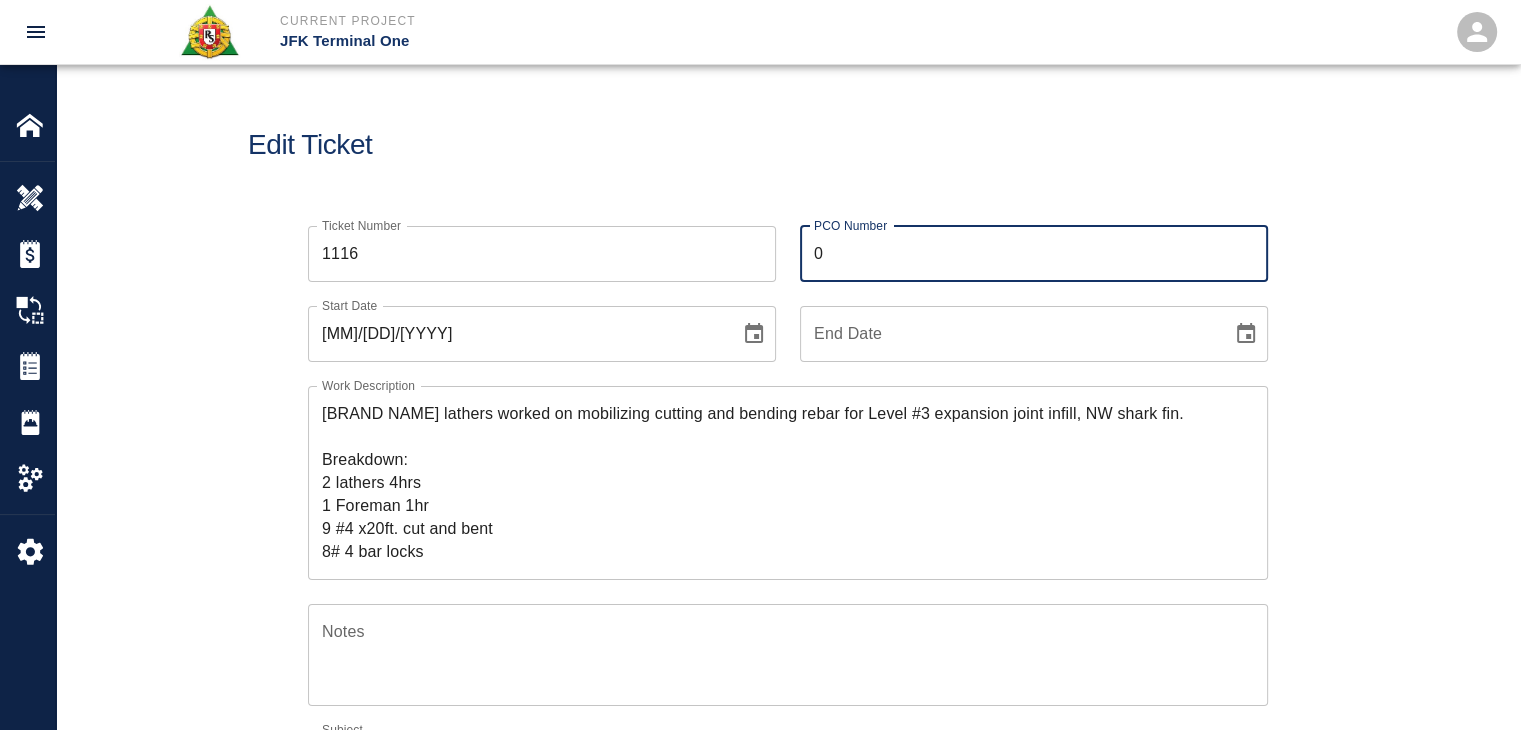 type on "0624" 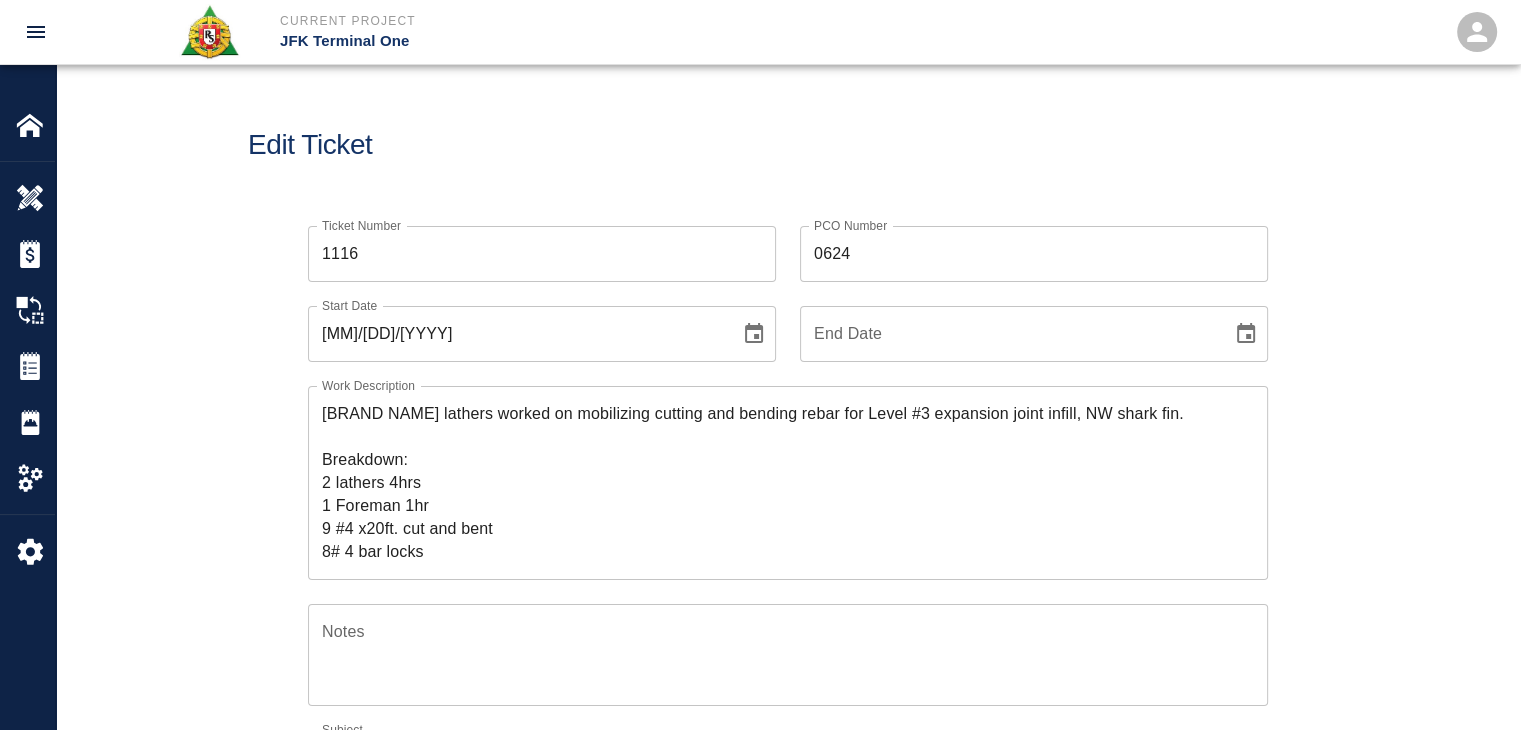 click on "Edit Ticket" at bounding box center (788, 145) 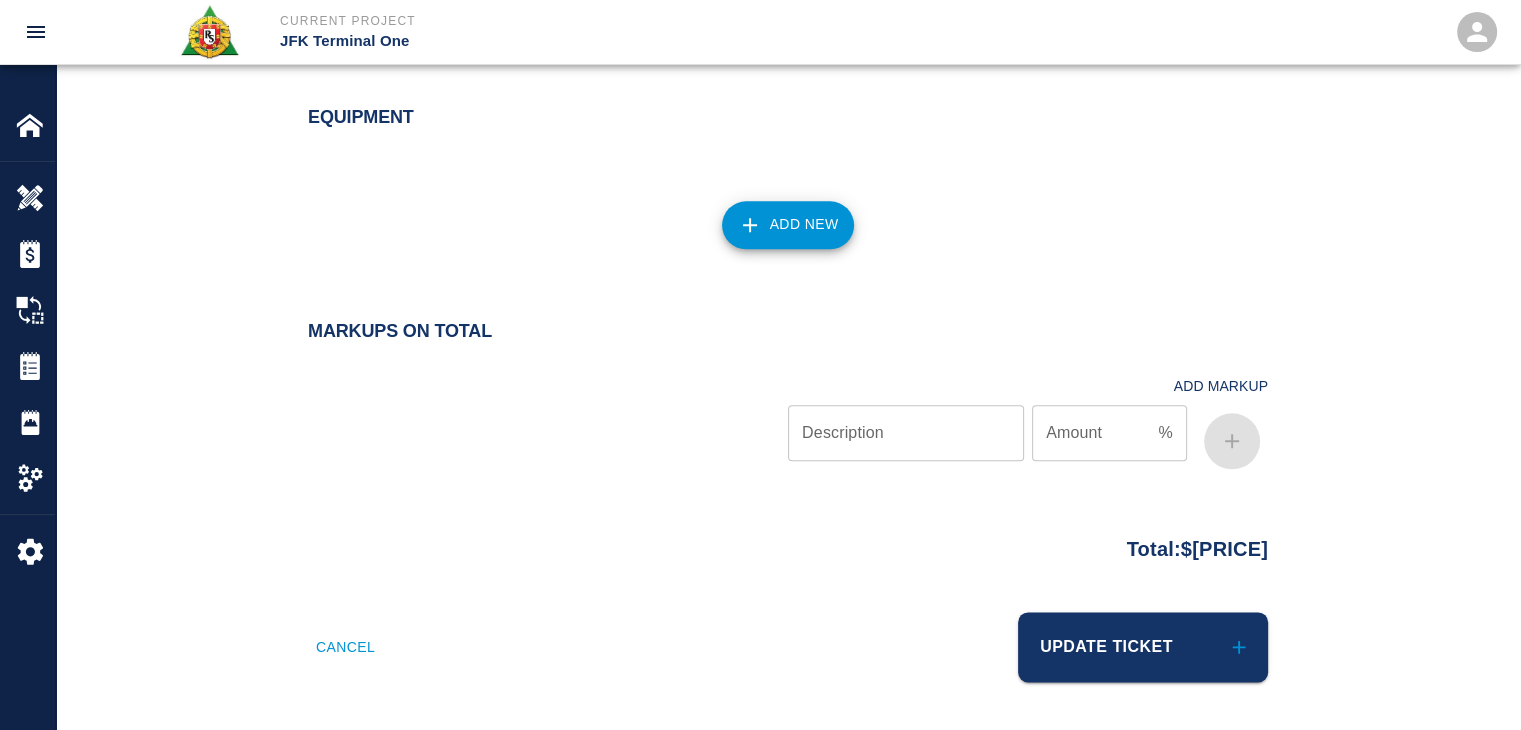 scroll, scrollTop: 2327, scrollLeft: 0, axis: vertical 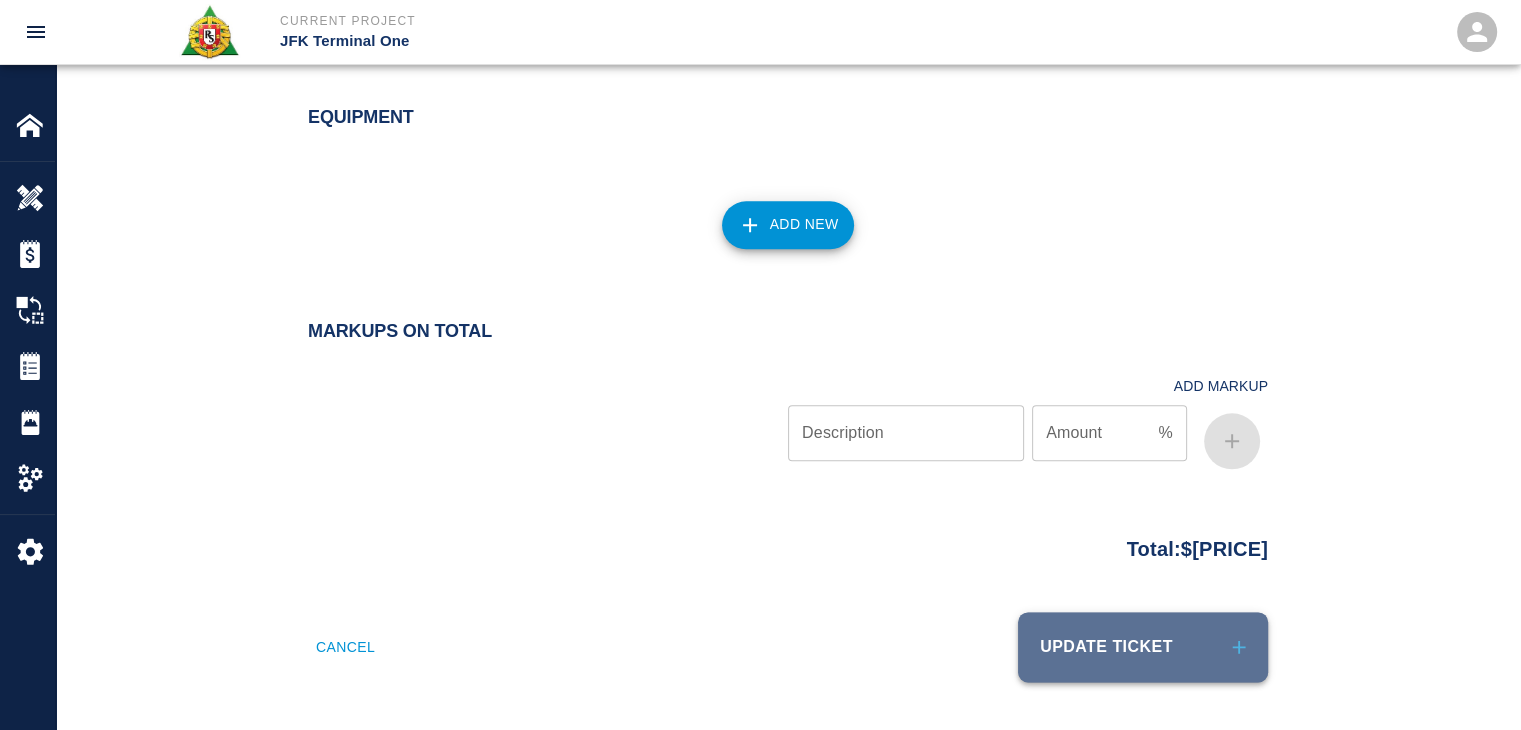 click on "Update Ticket" at bounding box center [1143, 647] 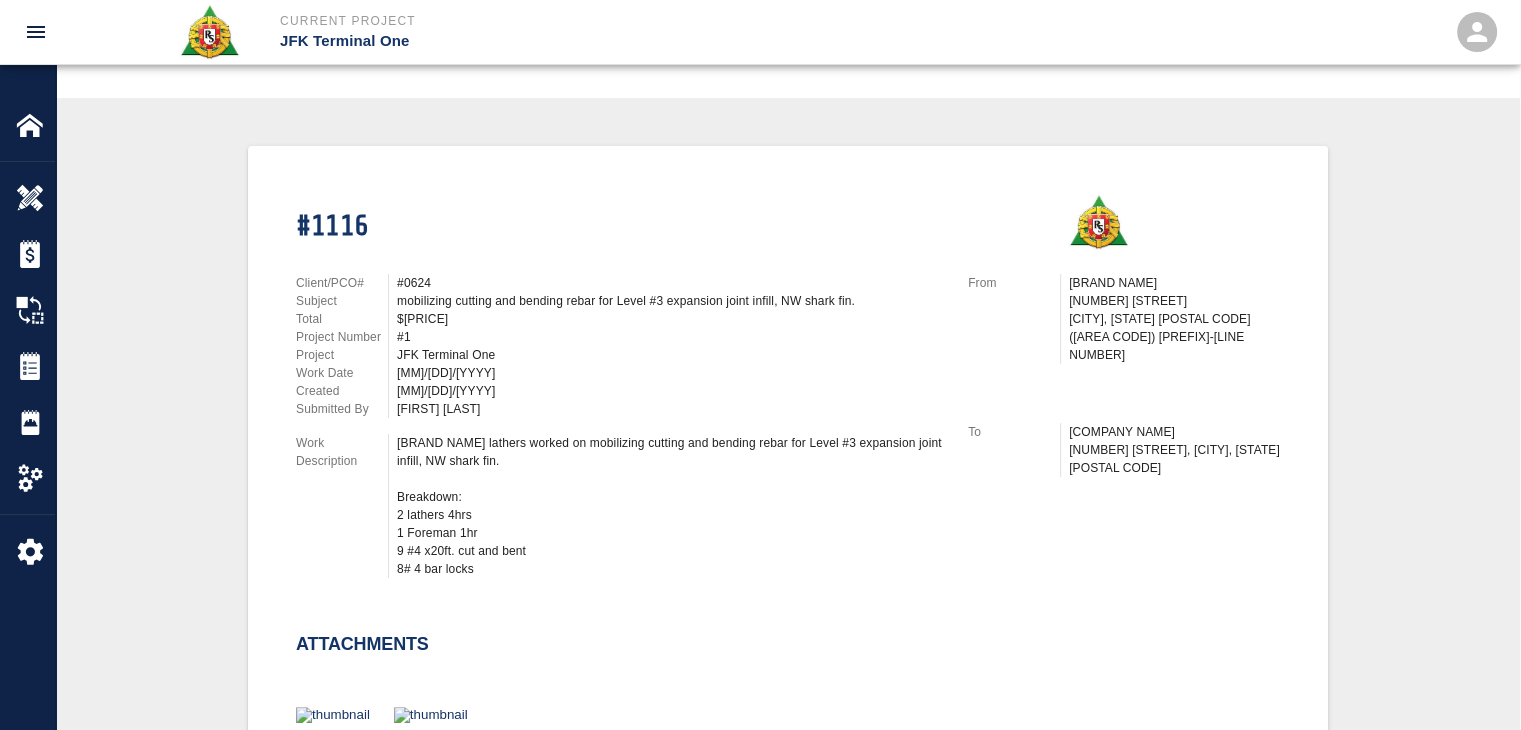 scroll, scrollTop: 0, scrollLeft: 0, axis: both 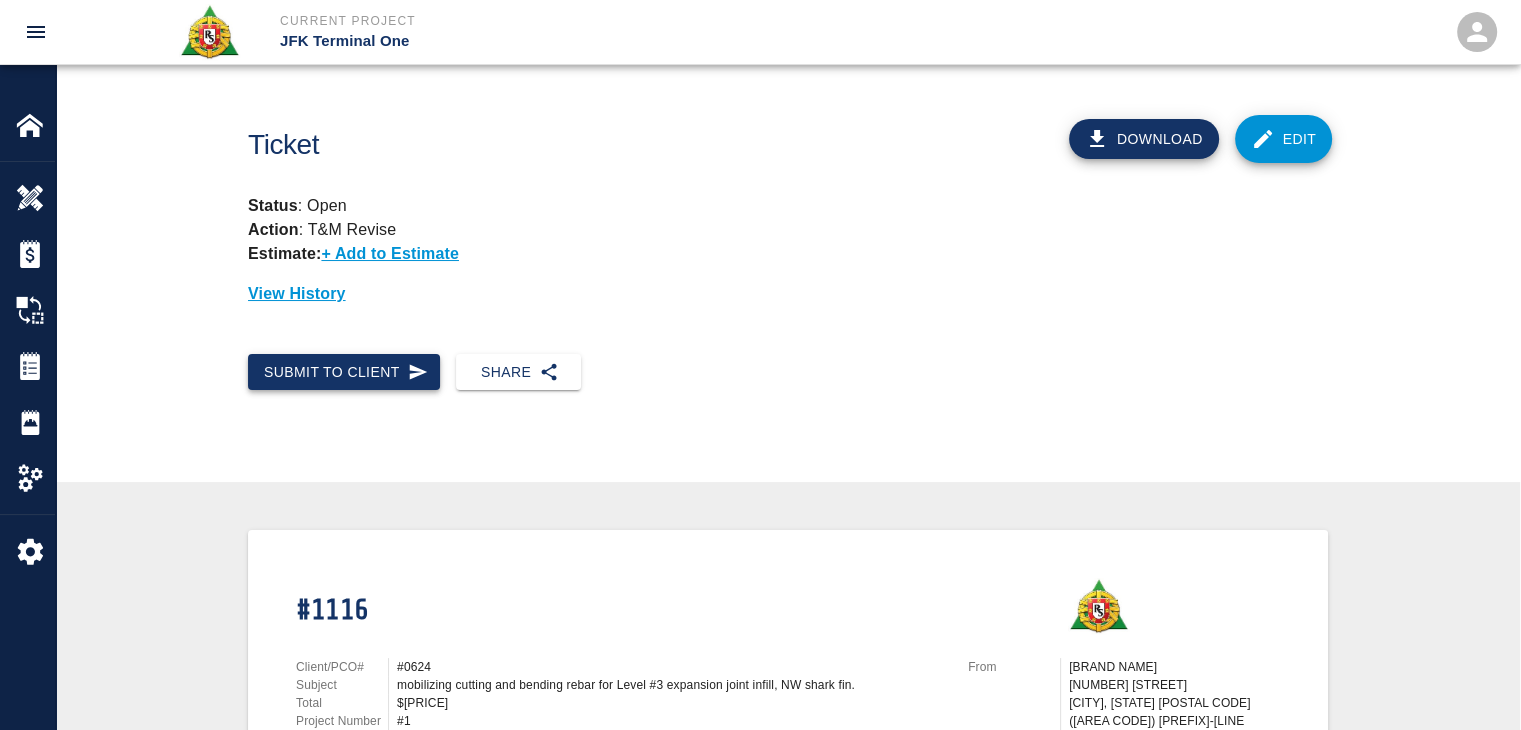 click on "Submit to Client" at bounding box center (344, 372) 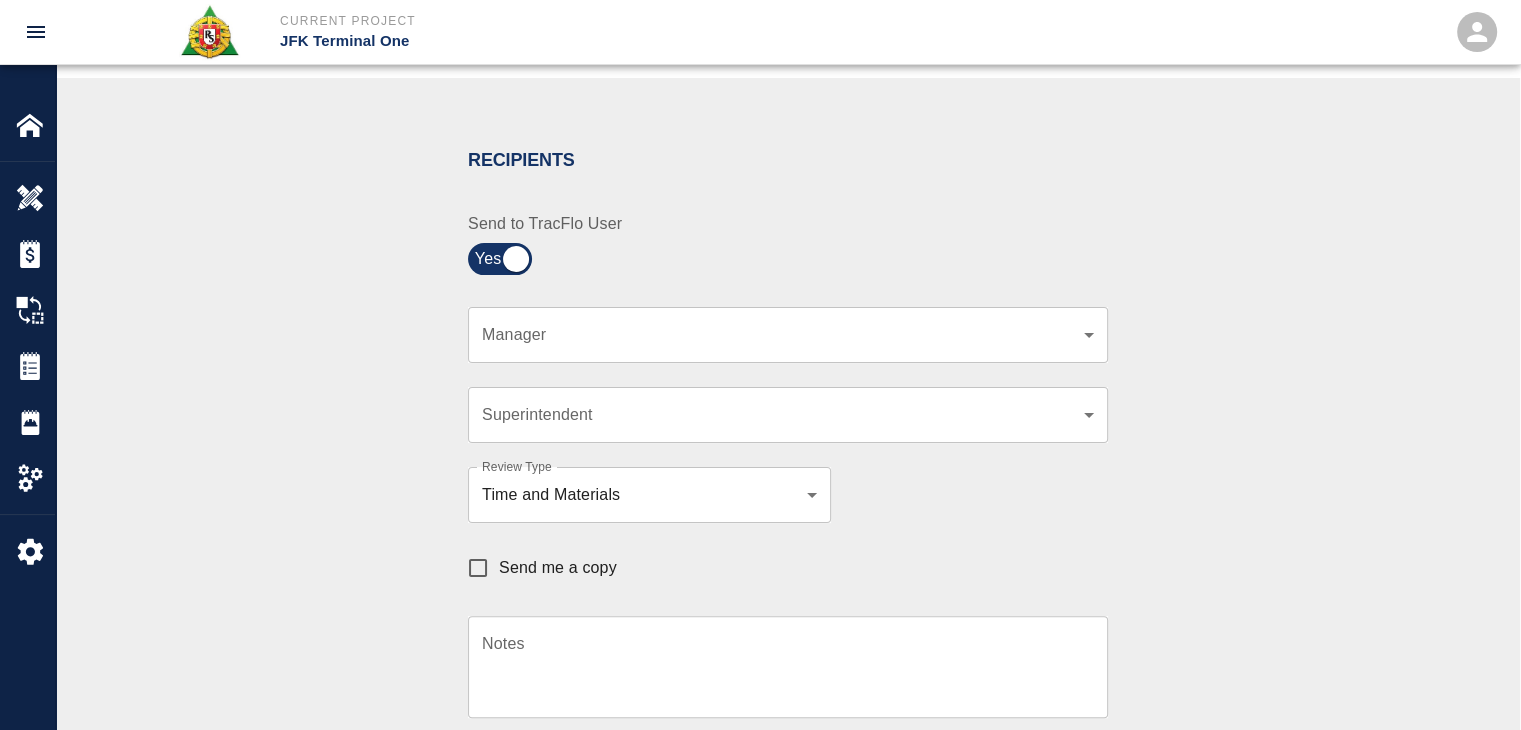 scroll, scrollTop: 366, scrollLeft: 0, axis: vertical 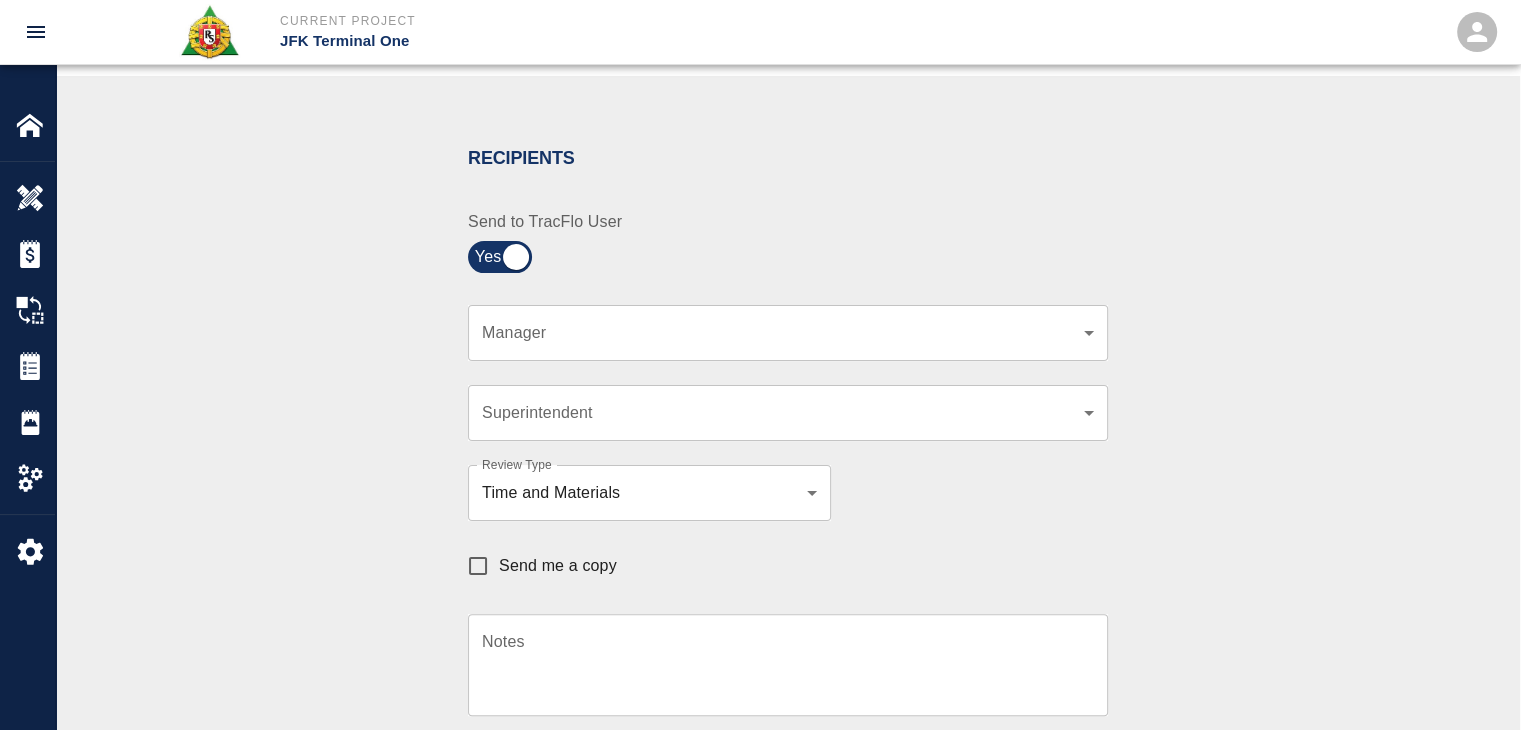click on "​ Manager" at bounding box center [788, 333] 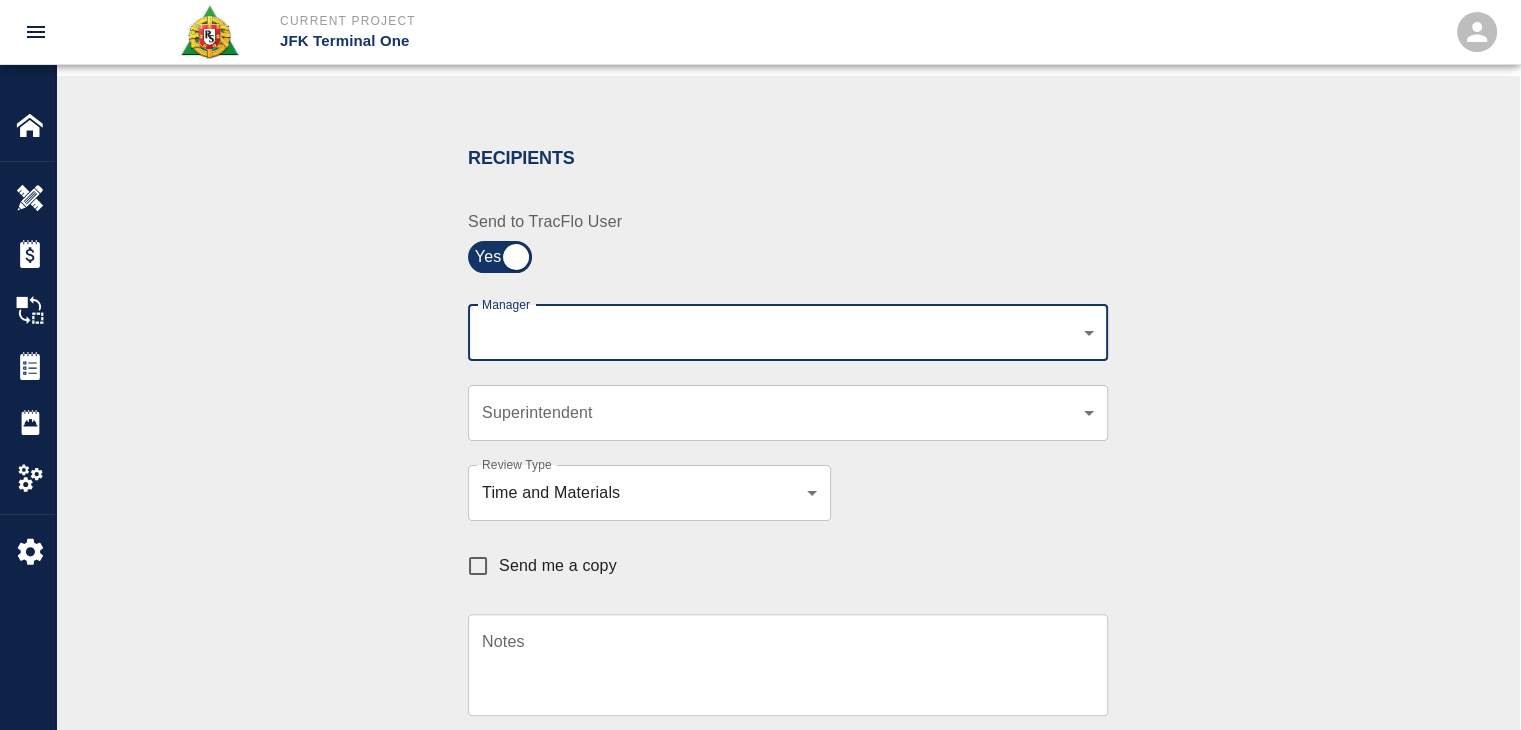 click on "Current Project JFK Terminal One Home JFK Terminal One Overview Estimates Change Orders Tickets Daily Reports Project Settings Settings Powered By Terms of Service  |  Privacy Policy Ticket Download Edit Status :   Open Action :   T&M Revise Estimate:  + Add to Estimate View History Submit to Client Share Recipients Internal Team ​ Internal Team Notes x Notes Cancel Send Recipients Send to TracFlo User Manager ​ Manager Superintendent ​ Superintendent Review Type Time and Materials tm Review Type Send me a copy Notes x Notes Upload Attachments (10MB limit) Choose file No file chosen Upload Another File Cancel Send Request Time and Material Revision Notes   * x Notes   * Upload Attachments (10MB limit) Choose file No file chosen Upload Another File Cancel Send Time and Materials Reject Notes   * x Notes   * Upload Attachments (10MB limit) Choose file No file chosen Upload Another File Cancel Send Approve Ticket Time and Materials Signature Clear Notes x Notes Upload Attachments (10MB limit) Cancel" at bounding box center (760, -1) 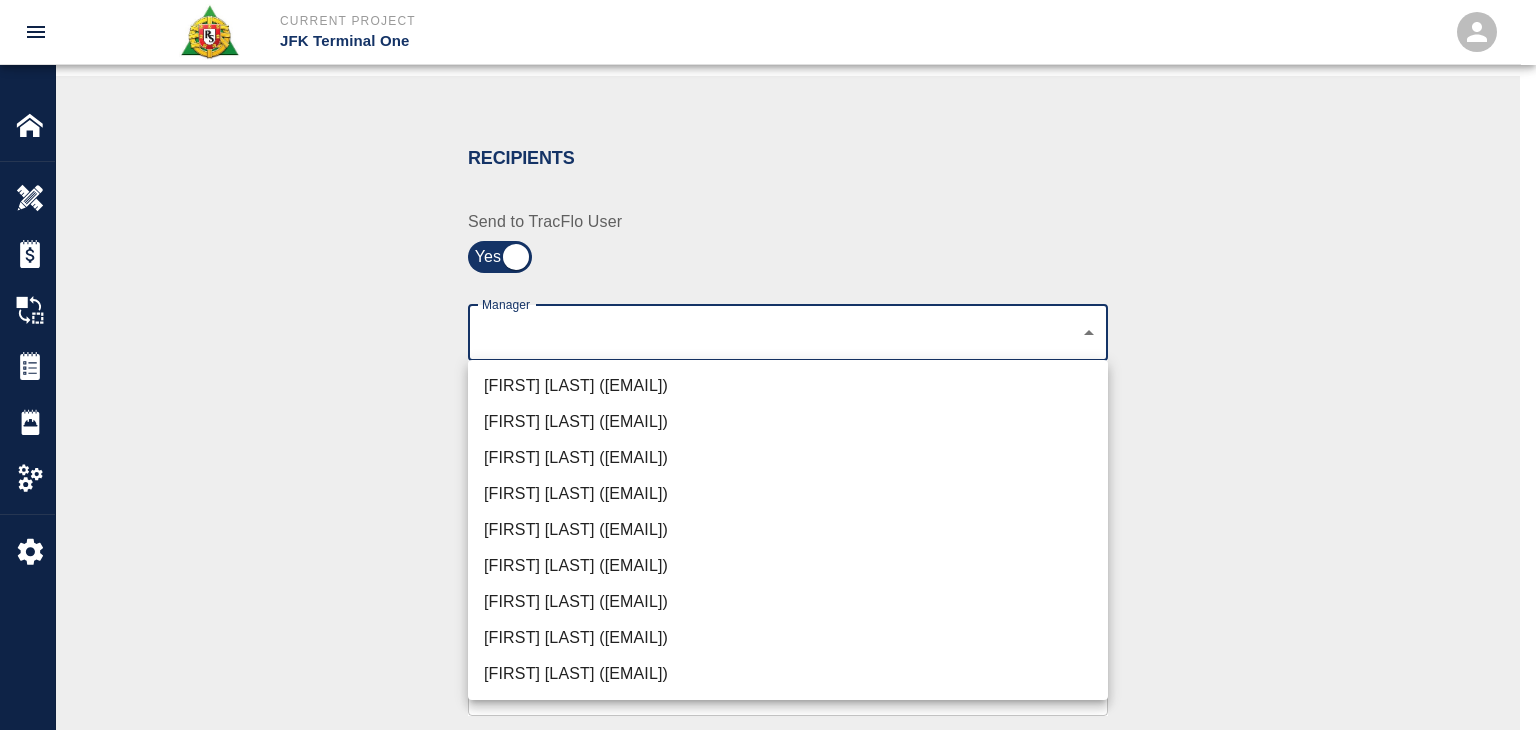 click on "Dylan  Sims (dylan.sims@aecom.com)" at bounding box center [788, 638] 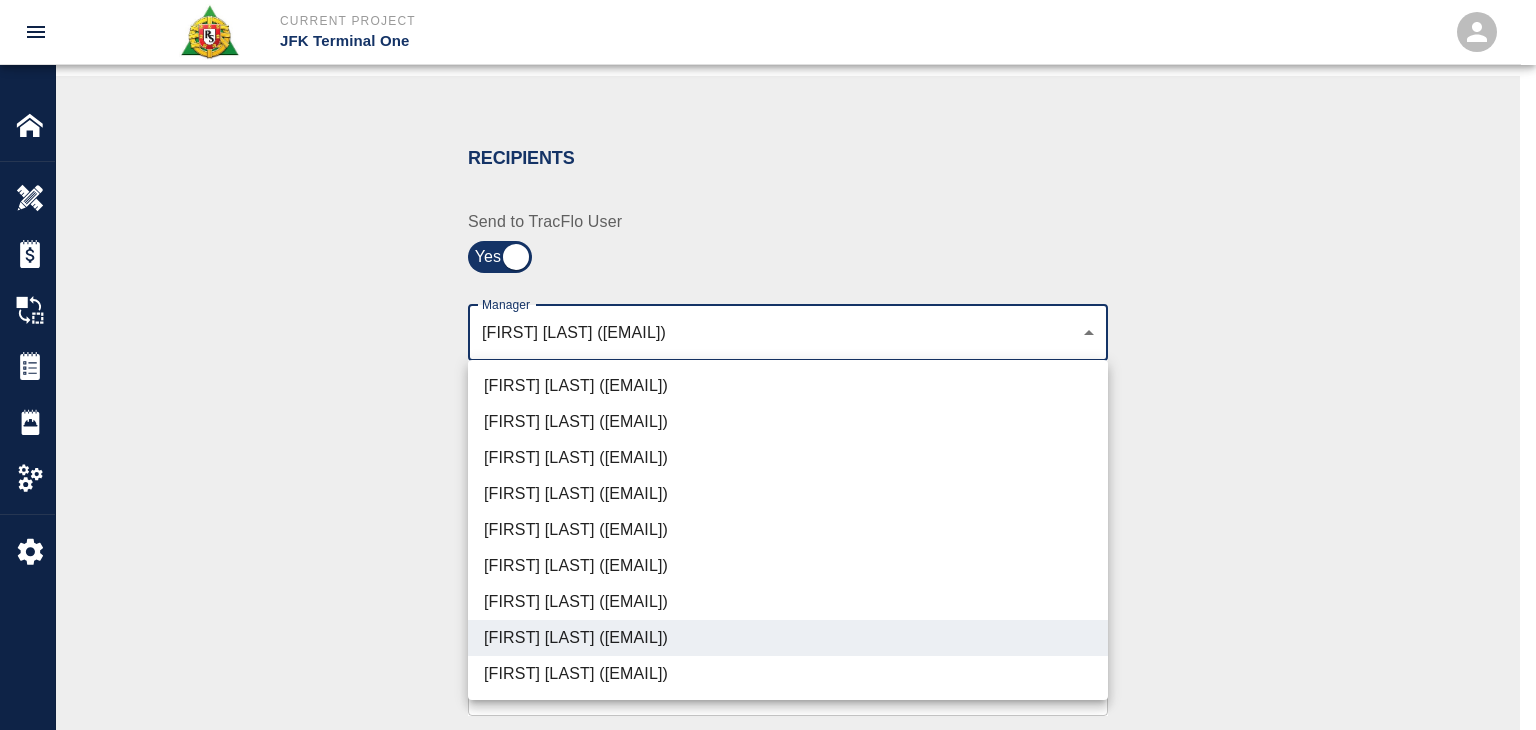click at bounding box center [768, 365] 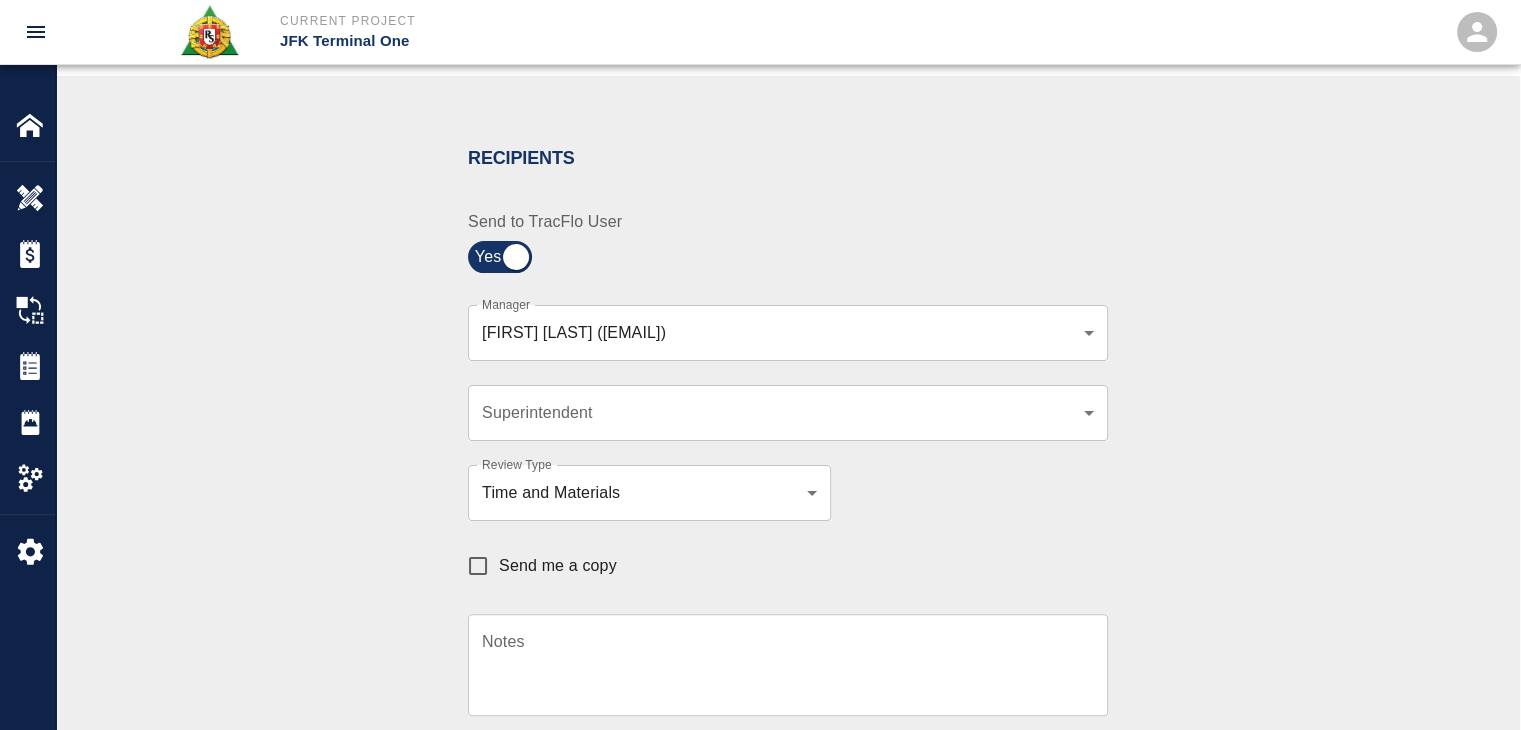 click on "Send me a copy" at bounding box center [558, 566] 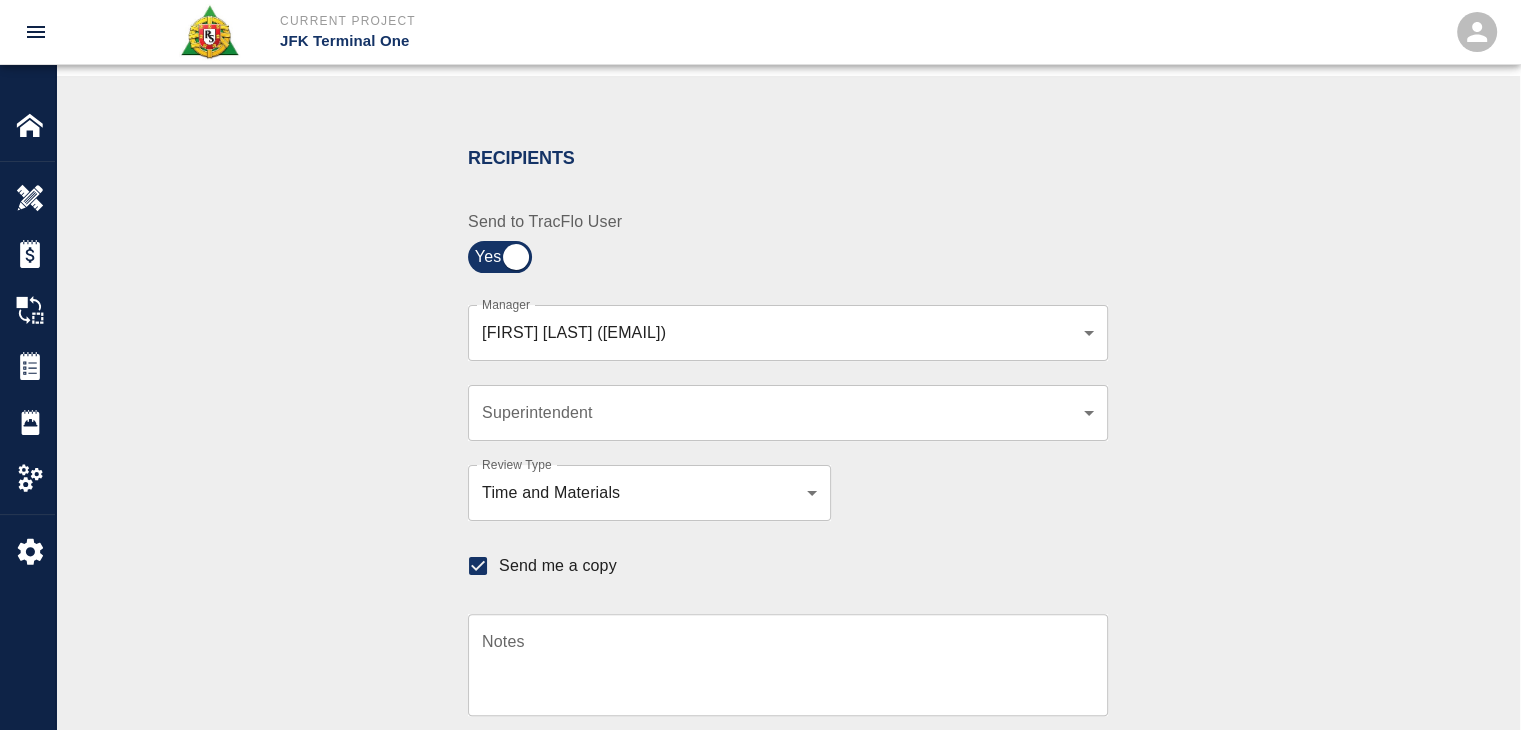 scroll, scrollTop: 711, scrollLeft: 0, axis: vertical 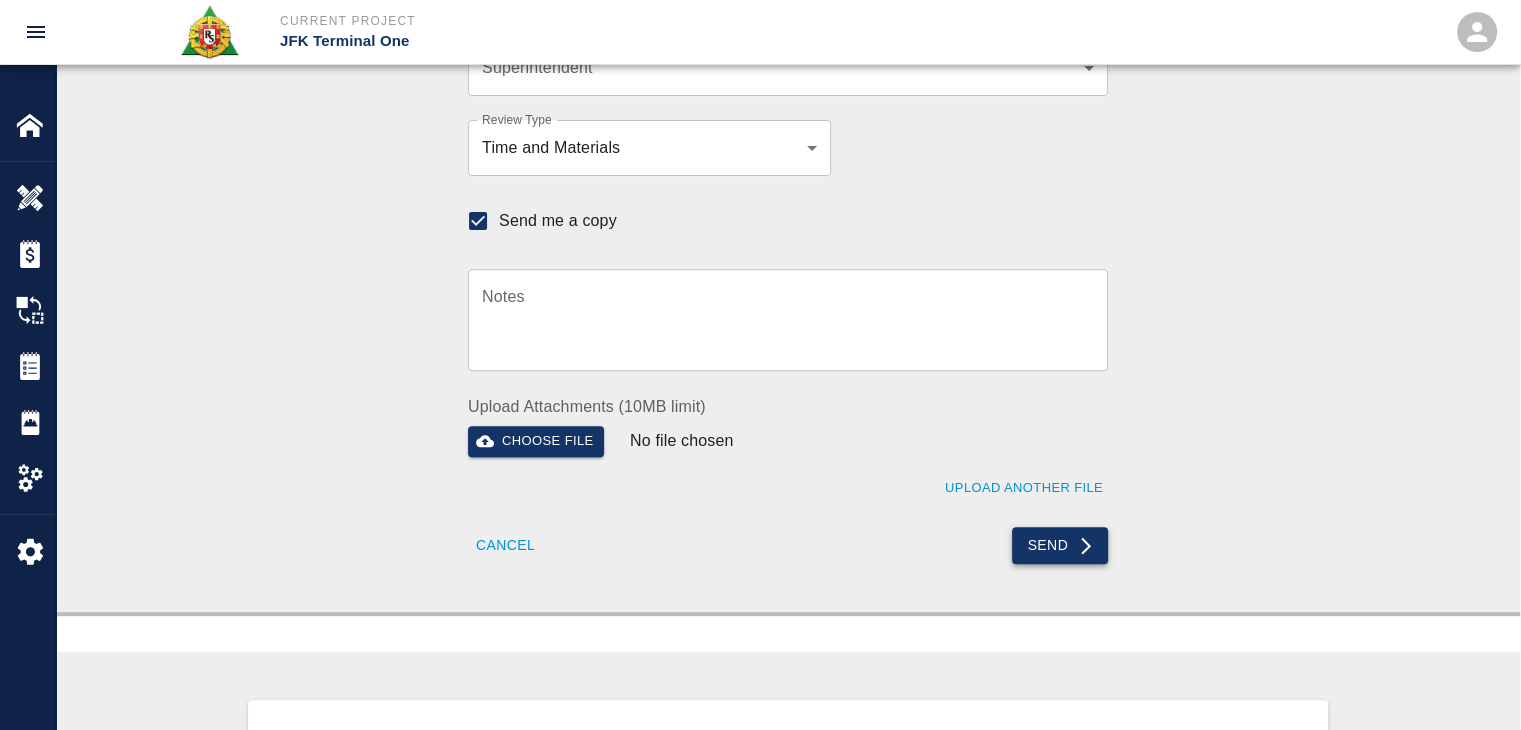 click on "Send" at bounding box center [1060, 545] 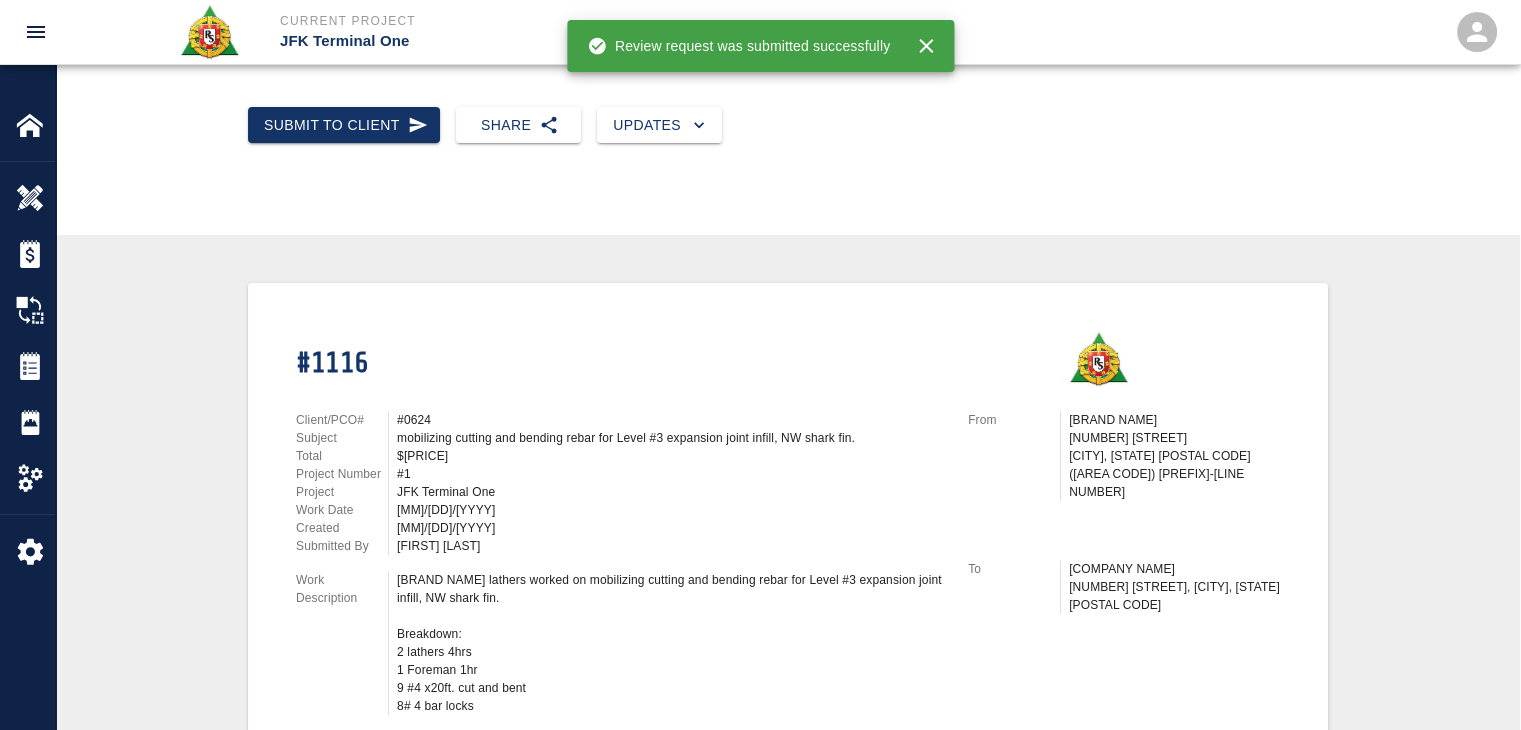 scroll, scrollTop: 0, scrollLeft: 0, axis: both 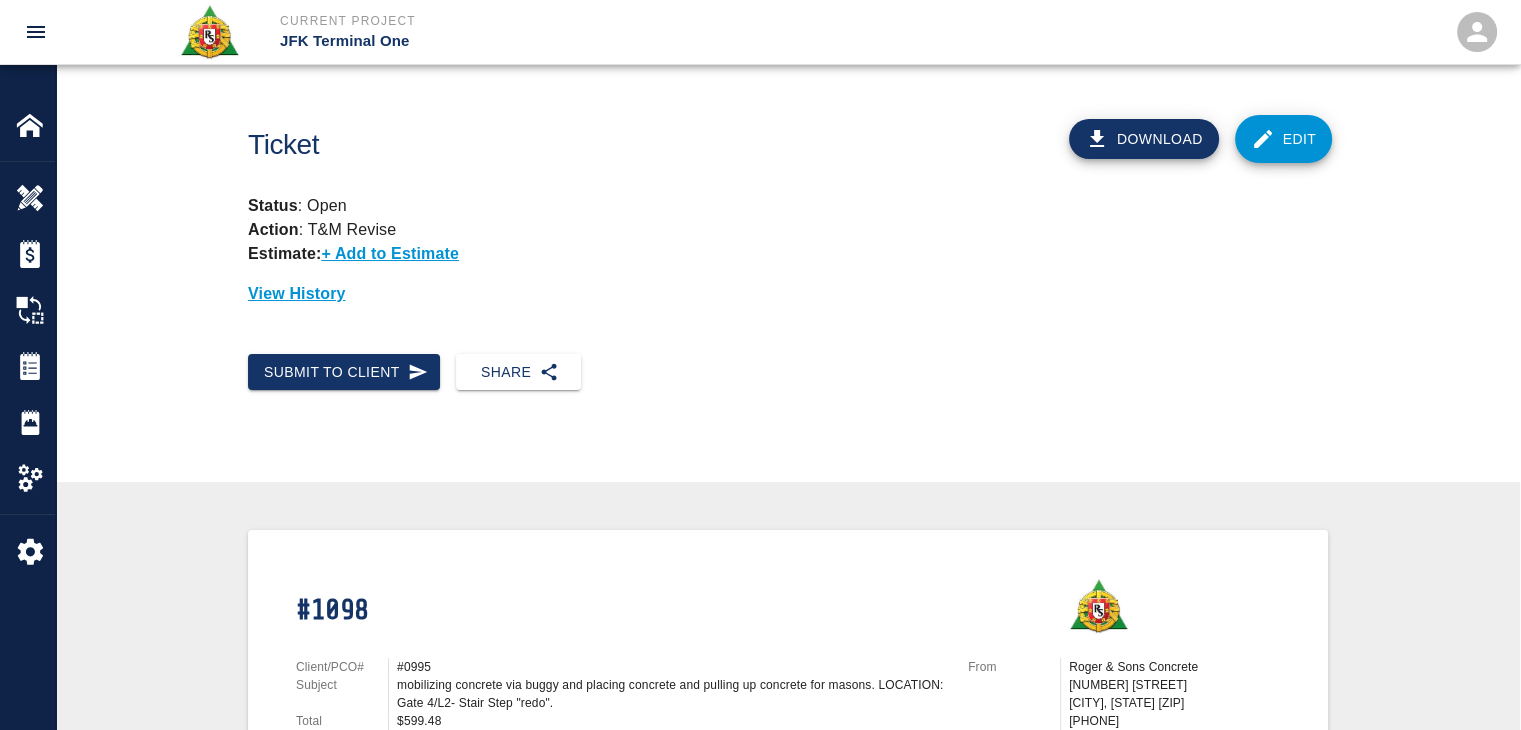 click on "$599.48" at bounding box center [670, 667] 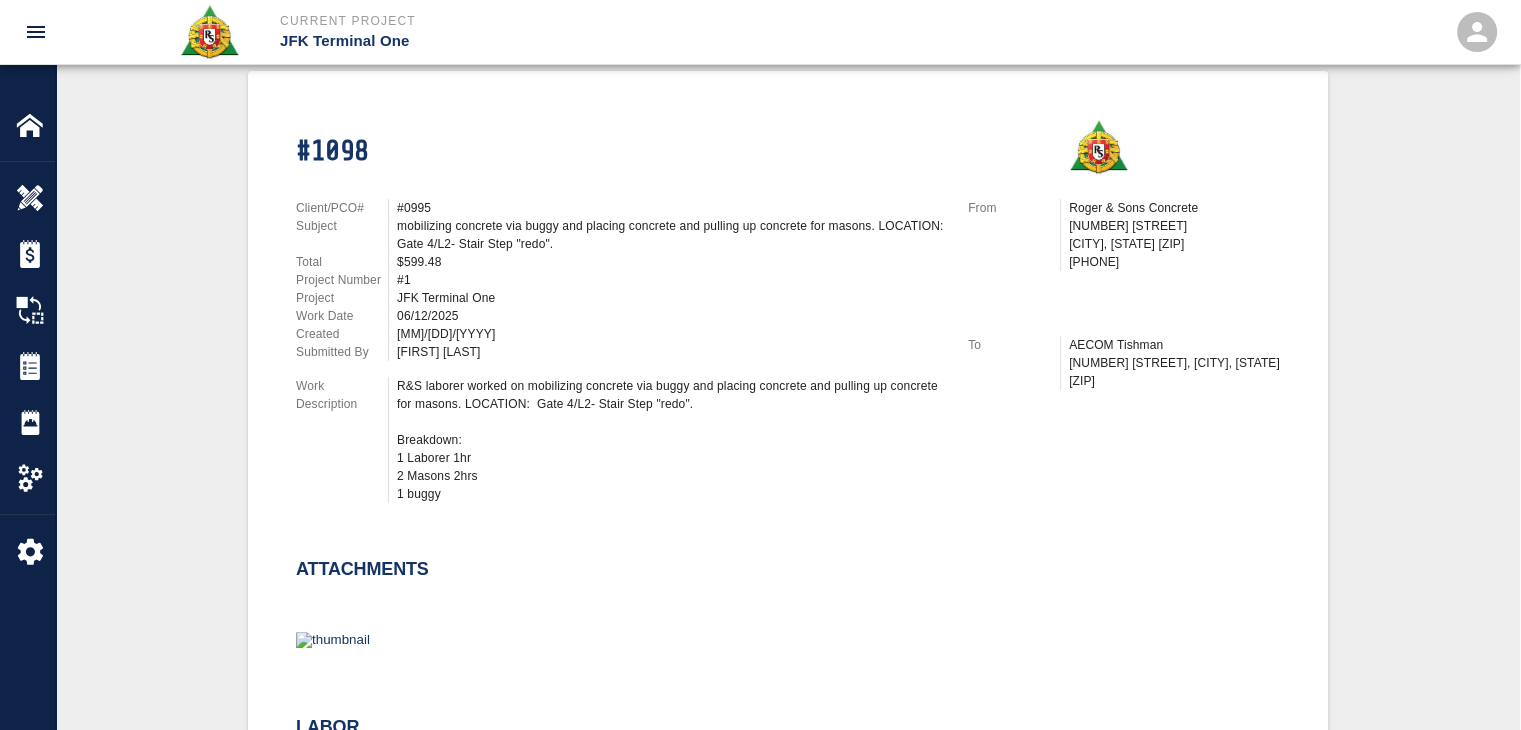 scroll, scrollTop: 0, scrollLeft: 0, axis: both 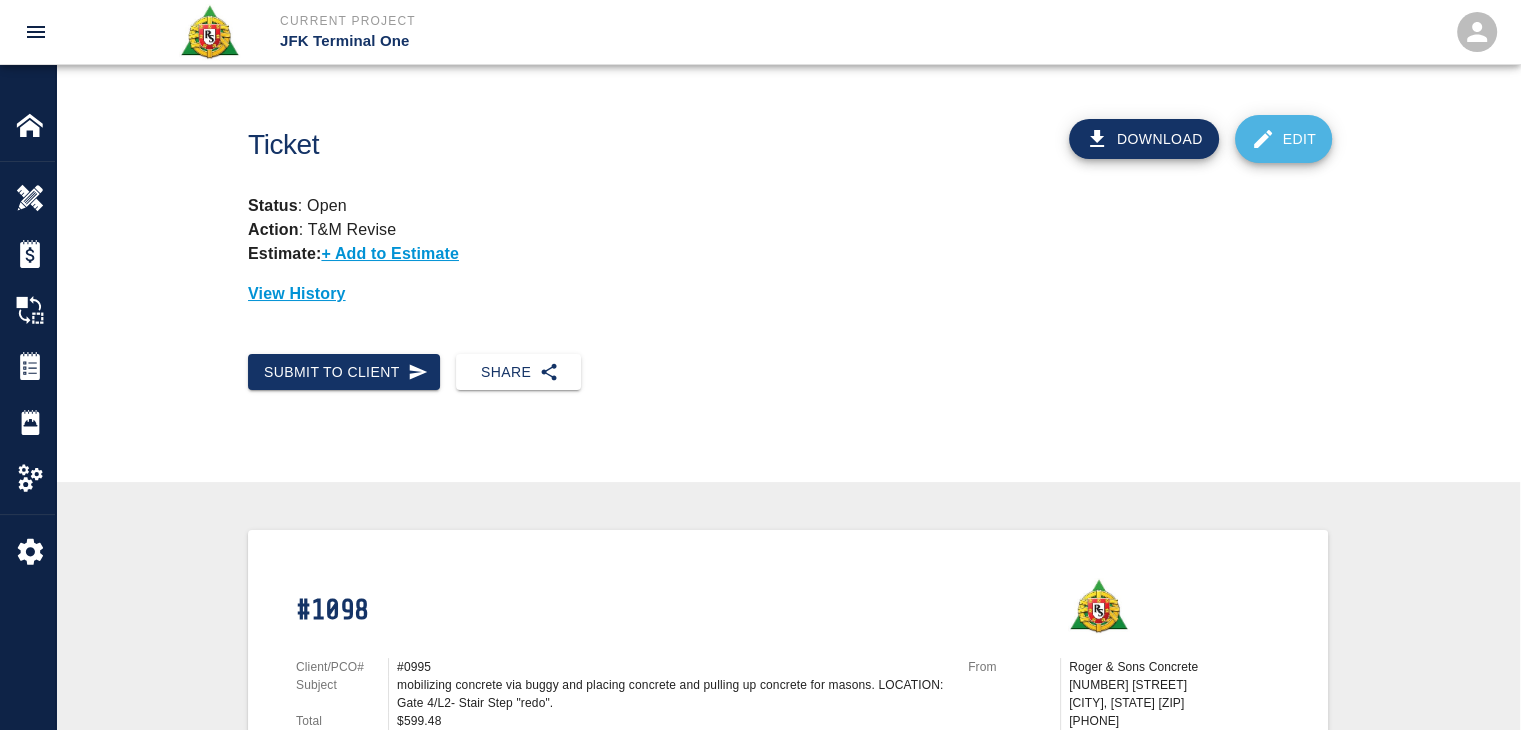 click on "Edit" at bounding box center (1284, 139) 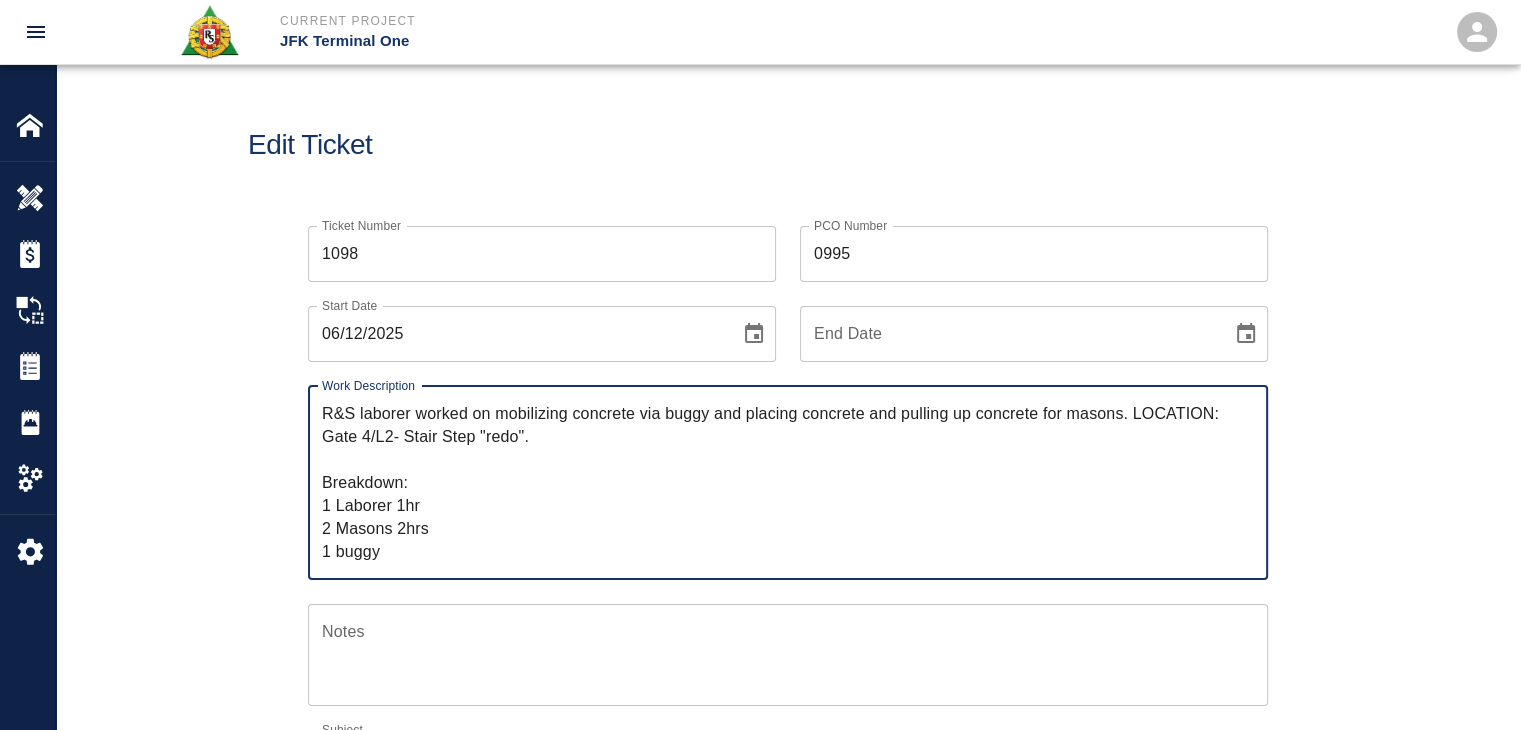 click on "0995" at bounding box center (1034, 254) 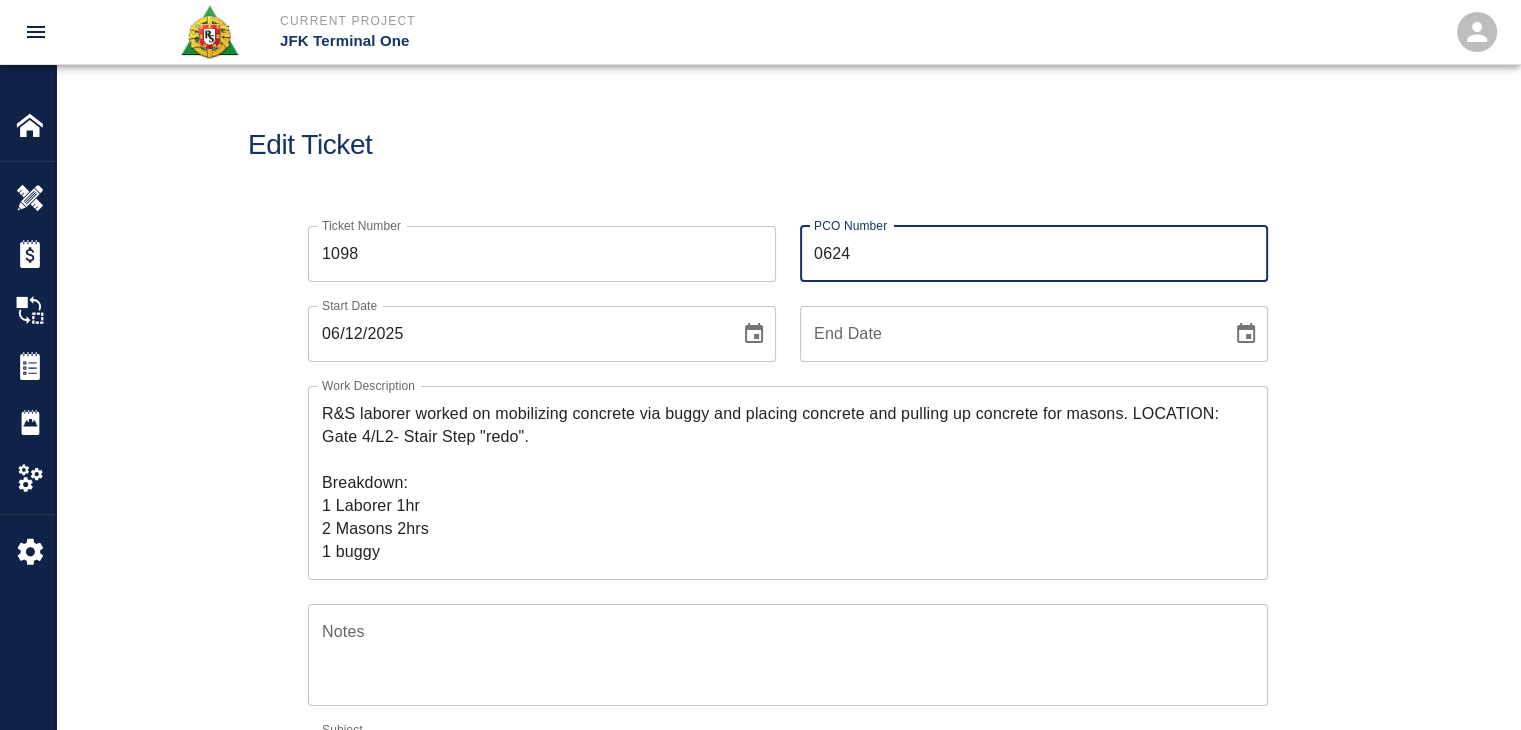 type on "0624" 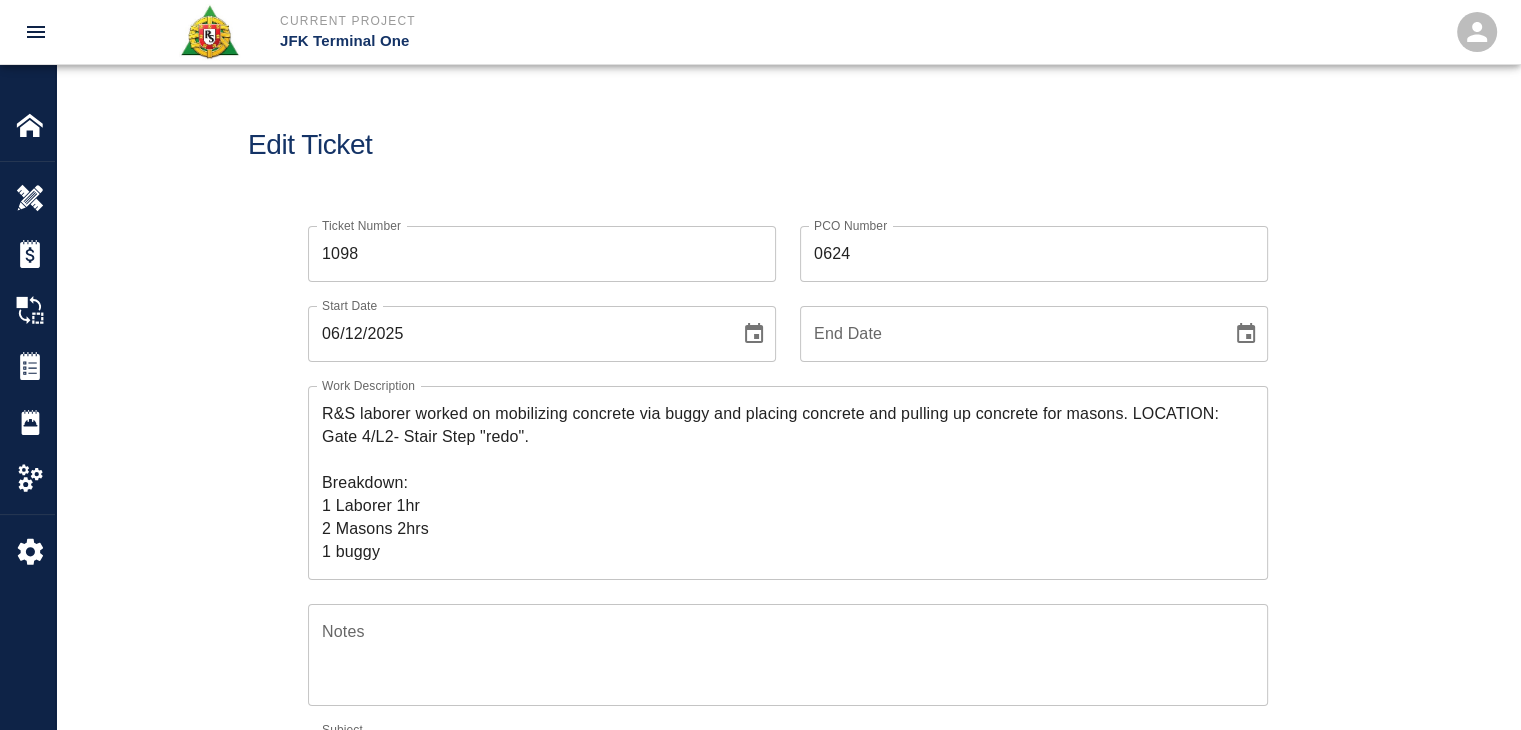 click on "Edit Ticket" at bounding box center (788, 145) 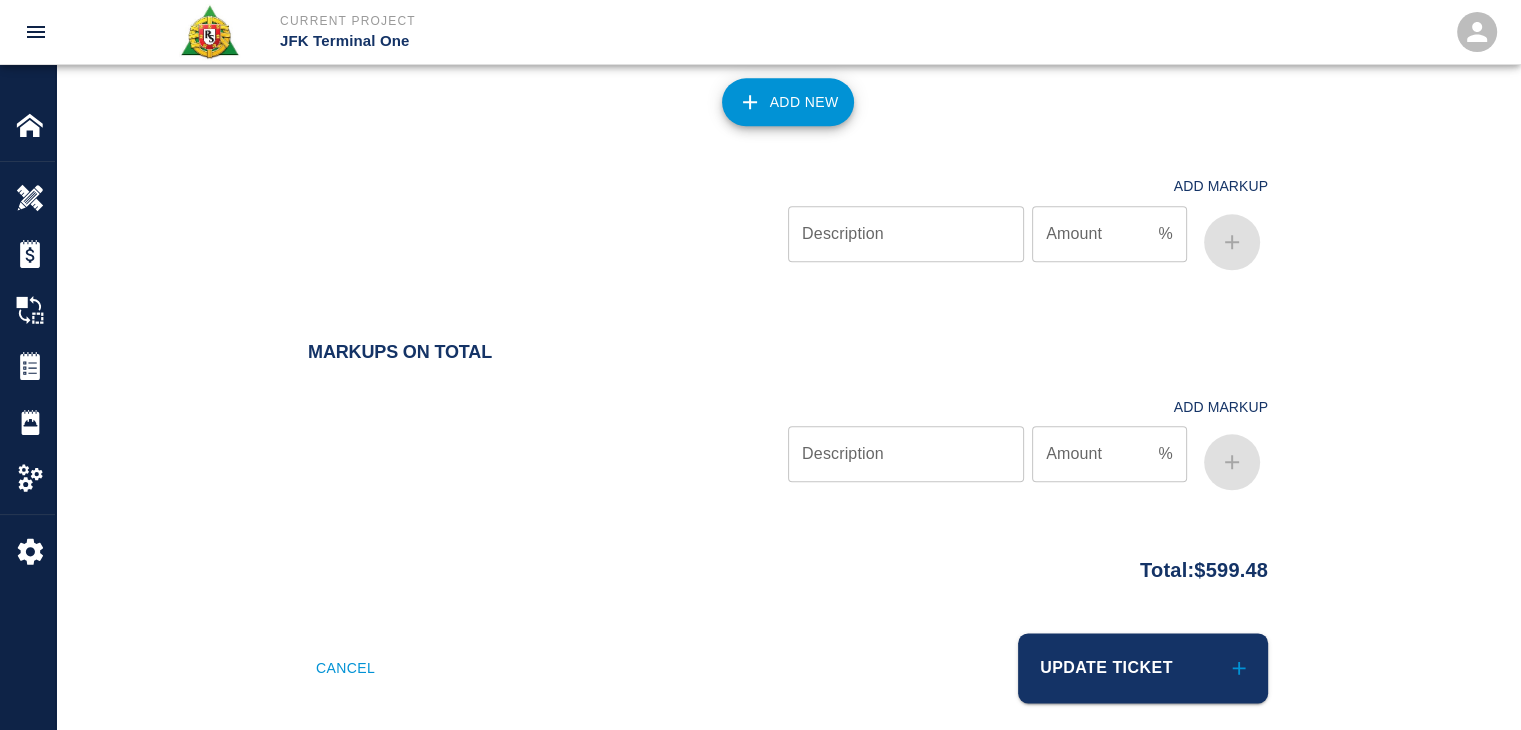 scroll, scrollTop: 2327, scrollLeft: 0, axis: vertical 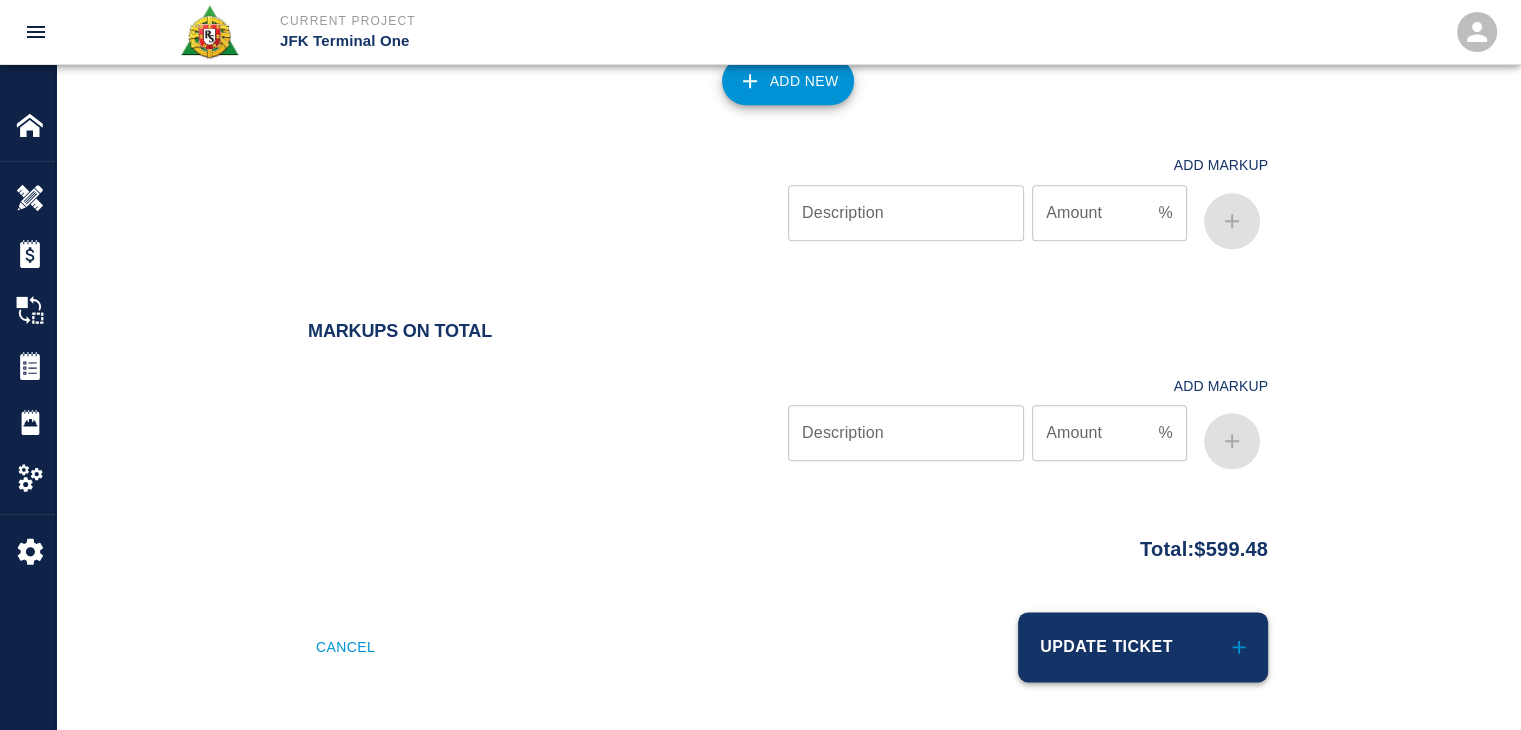 click on "Update Ticket" at bounding box center [1143, 647] 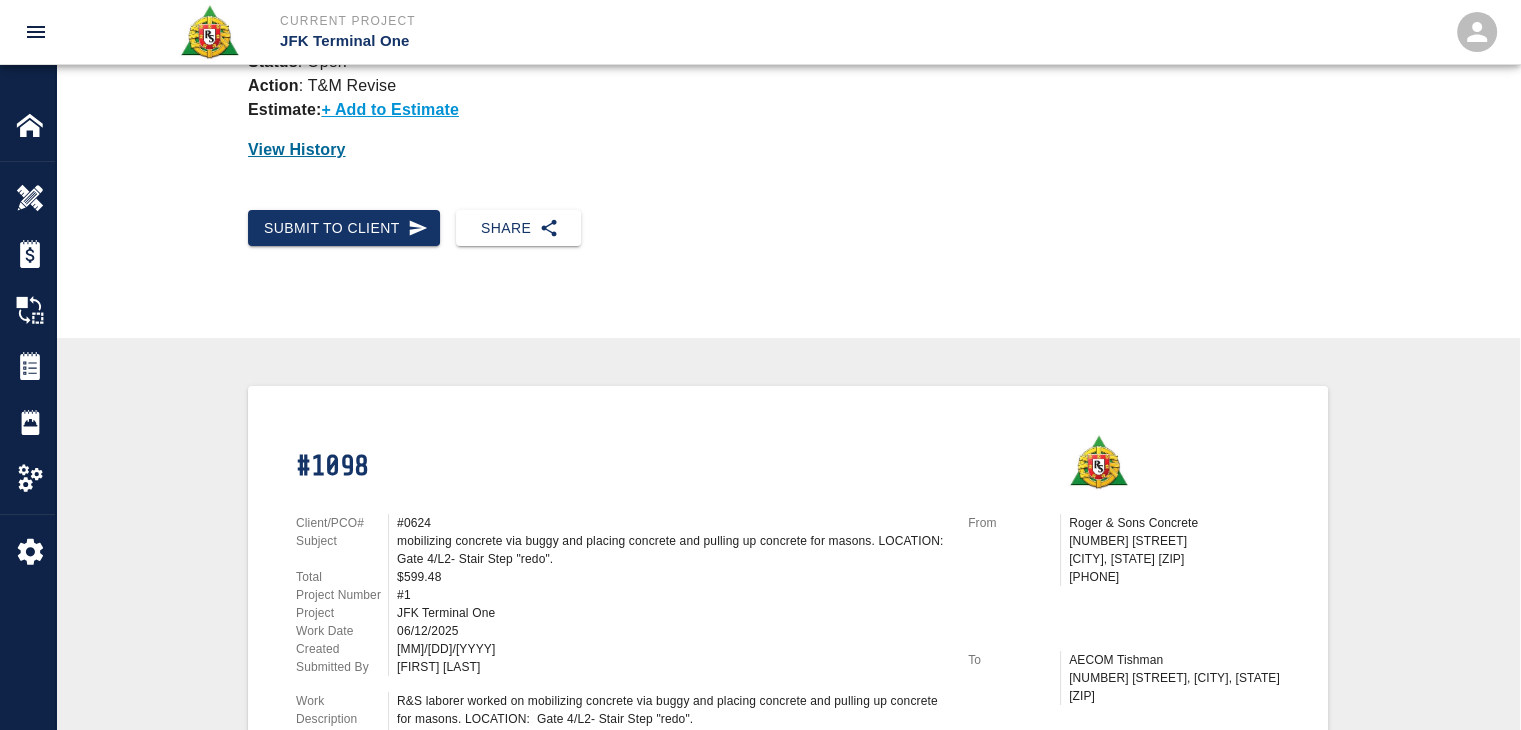 scroll, scrollTop: 0, scrollLeft: 0, axis: both 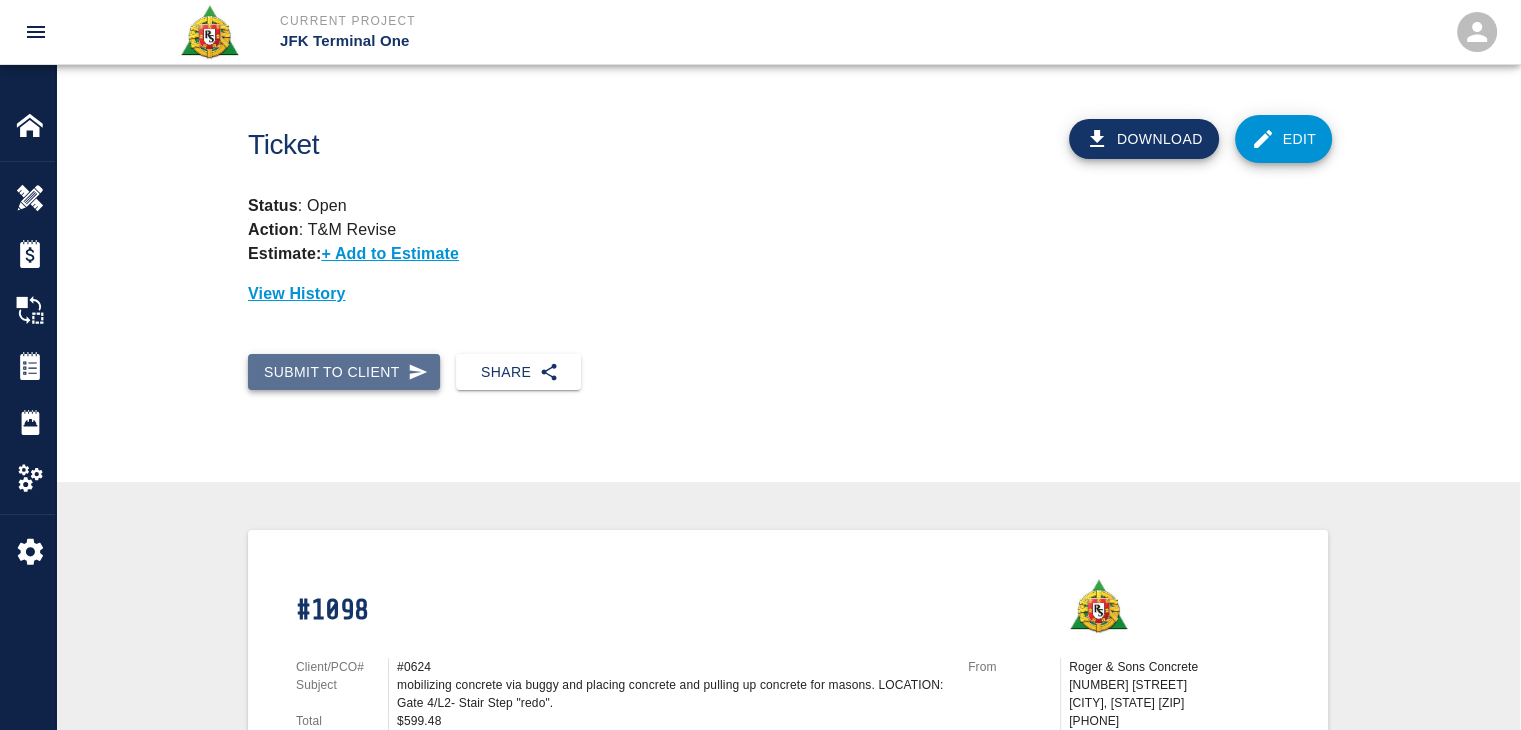 click on "Submit to Client" at bounding box center (344, 372) 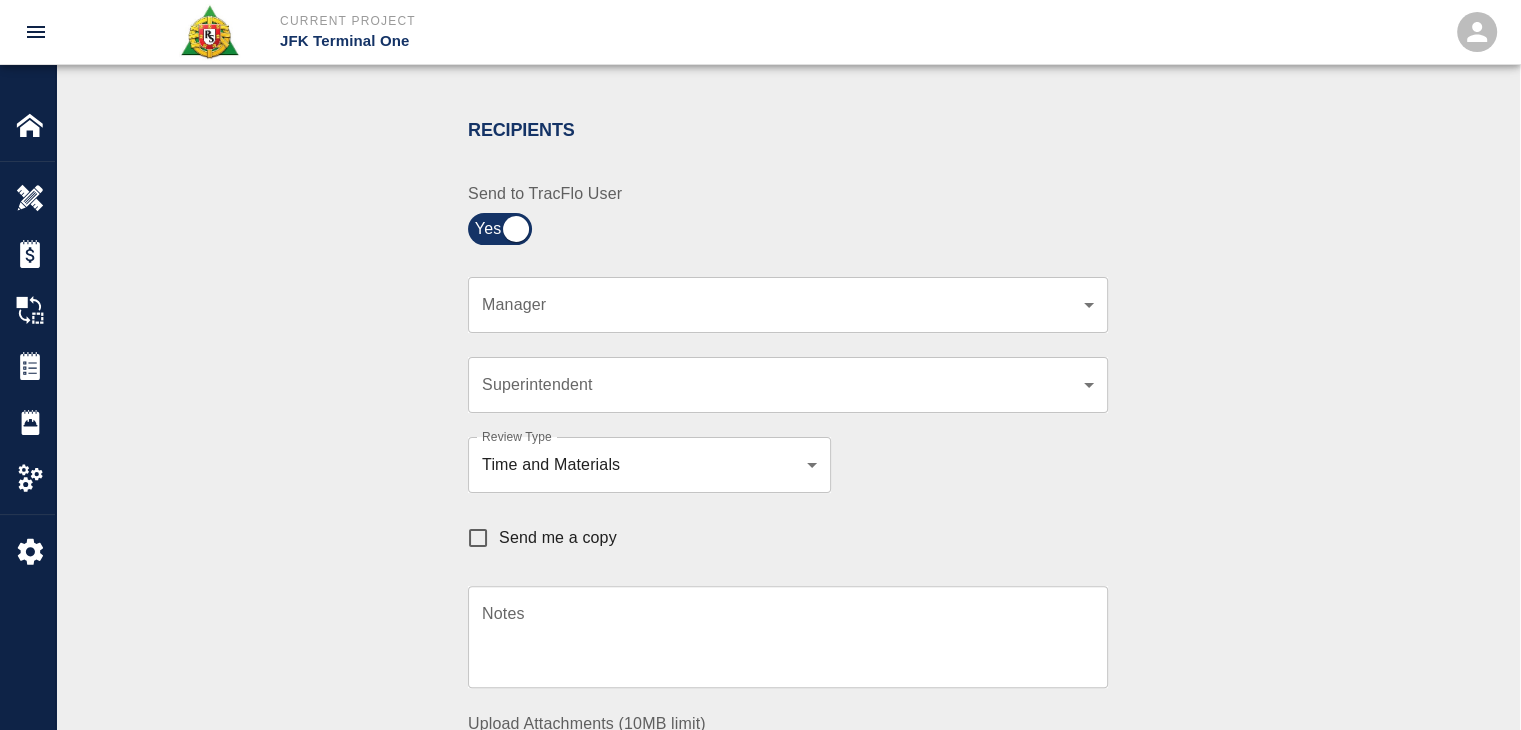 scroll, scrollTop: 392, scrollLeft: 0, axis: vertical 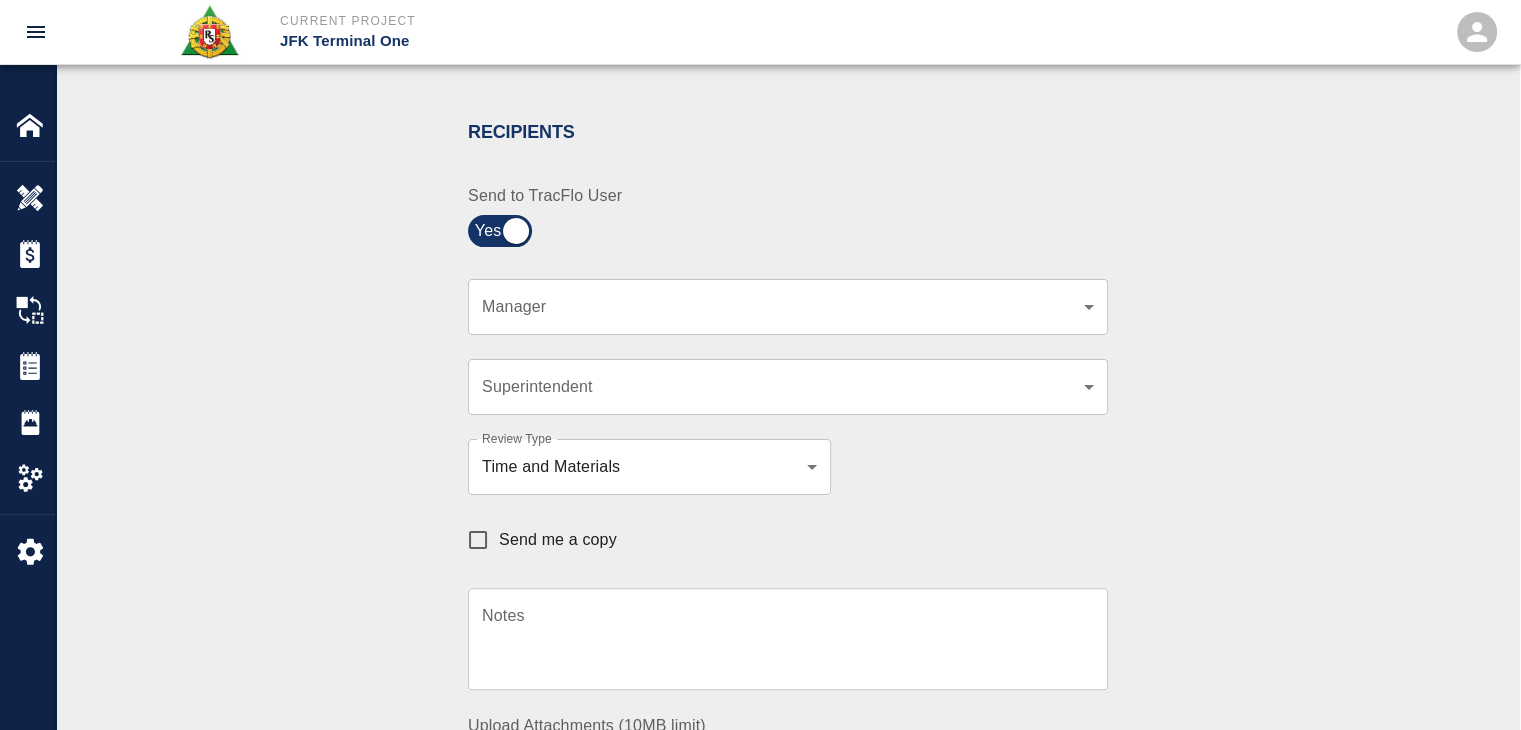 click on "Current Project JFK Terminal One Home JFK Terminal One Overview Estimates Change Orders Tickets Daily Reports Project Settings Settings Powered By Terms of Service  |  Privacy Policy Ticket Download Edit Status :   Open Action :   T&M Revise Estimate:  + Add to Estimate View History Submit to Client Share Recipients Internal Team ​ Internal Team Notes x Notes Cancel Send Recipients Send to TracFlo User Manager ​ Manager Superintendent ​ Superintendent Review Type Time and Materials tm Review Type Send me a copy Notes x Notes Upload Attachments (10MB limit) Choose file No file chosen Upload Another File Cancel Send Request Time and Material Revision Notes   * x Notes   * Upload Attachments (10MB limit) Choose file No file chosen Upload Another File Cancel Send Time and Materials Reject Notes   * x Notes   * Upload Attachments (10MB limit) Choose file No file chosen Upload Another File Cancel Send Approve Ticket Time and Materials Signature Clear Notes x Notes Upload Attachments (10MB limit) Cancel" at bounding box center [760, -27] 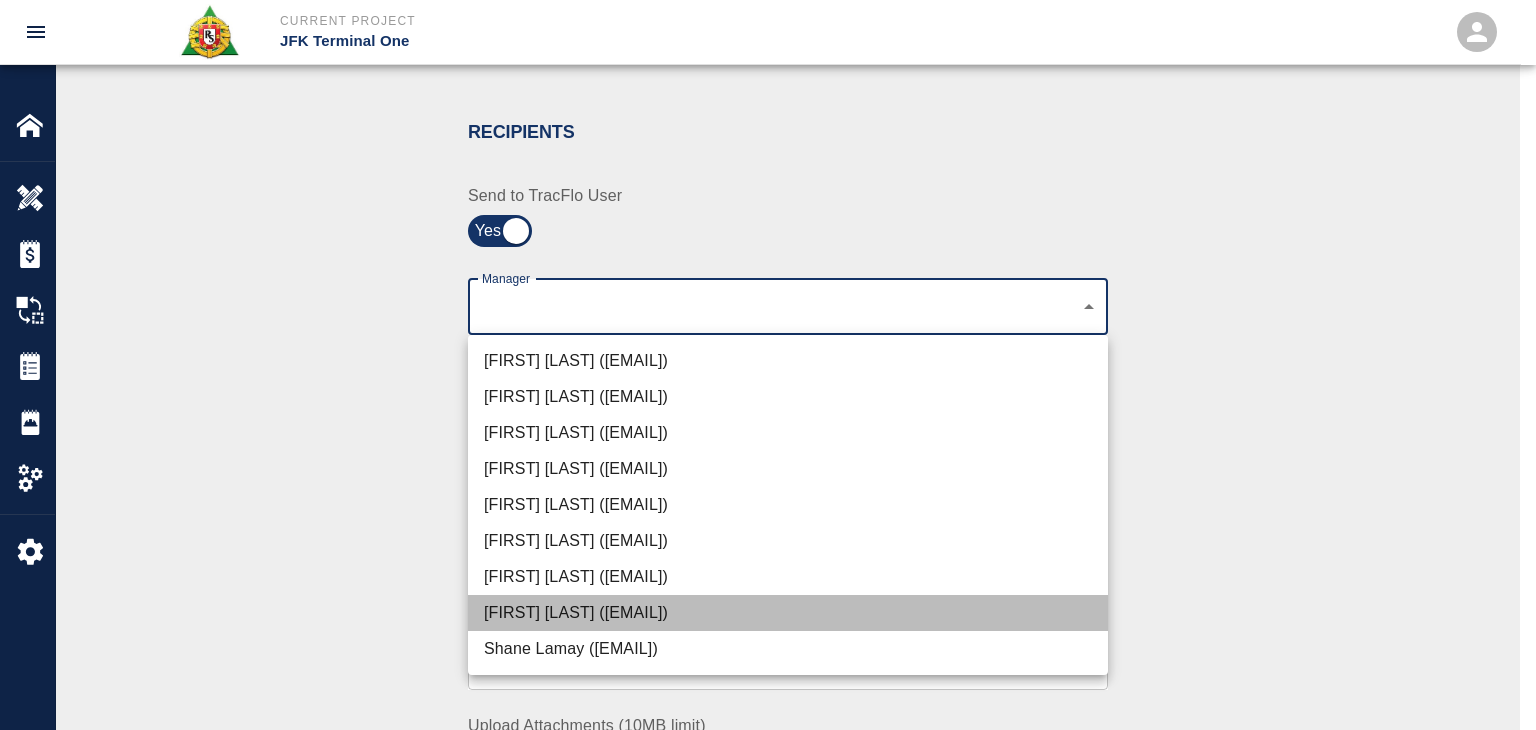 click on "Dylan  Sims (dylan.sims@aecom.com)" at bounding box center (788, 613) 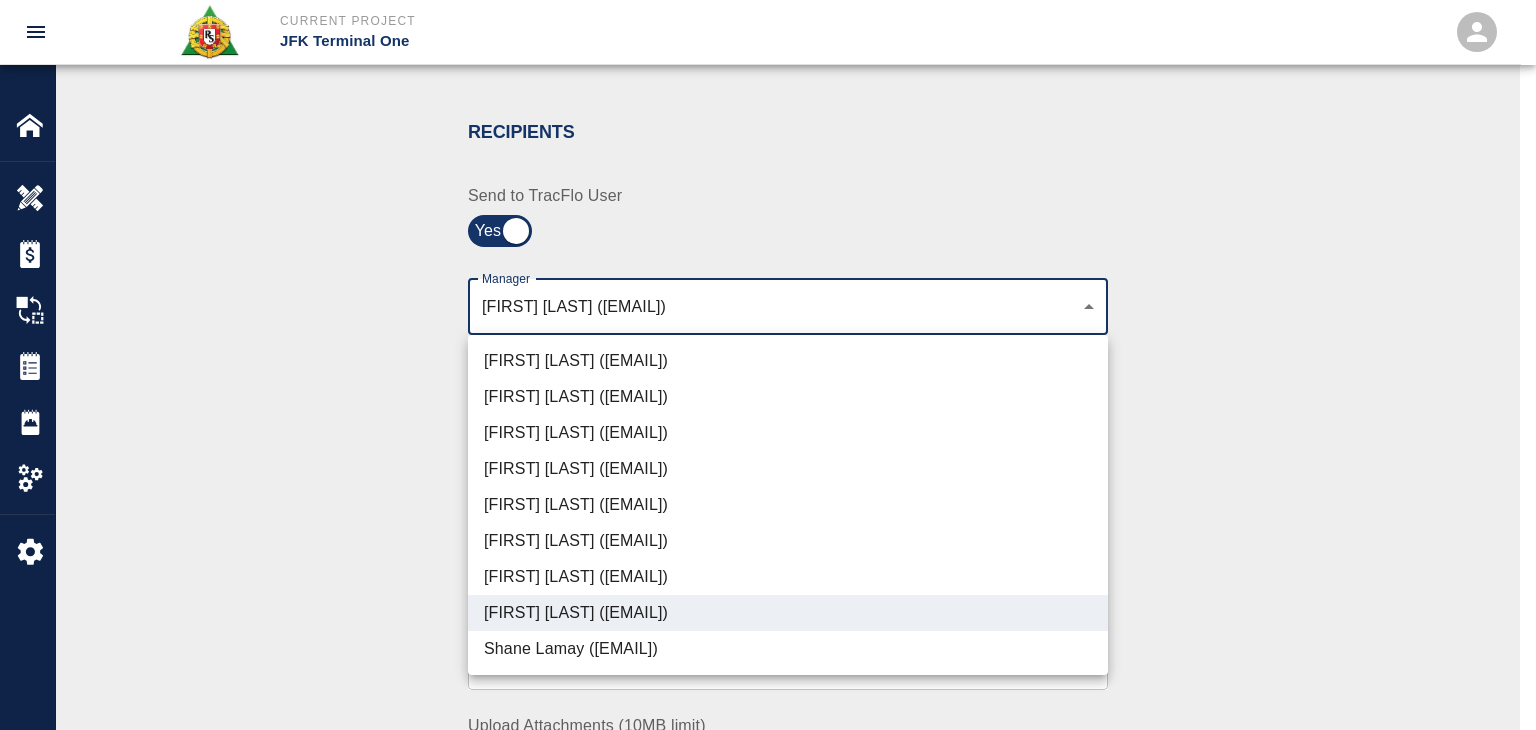 click at bounding box center [768, 365] 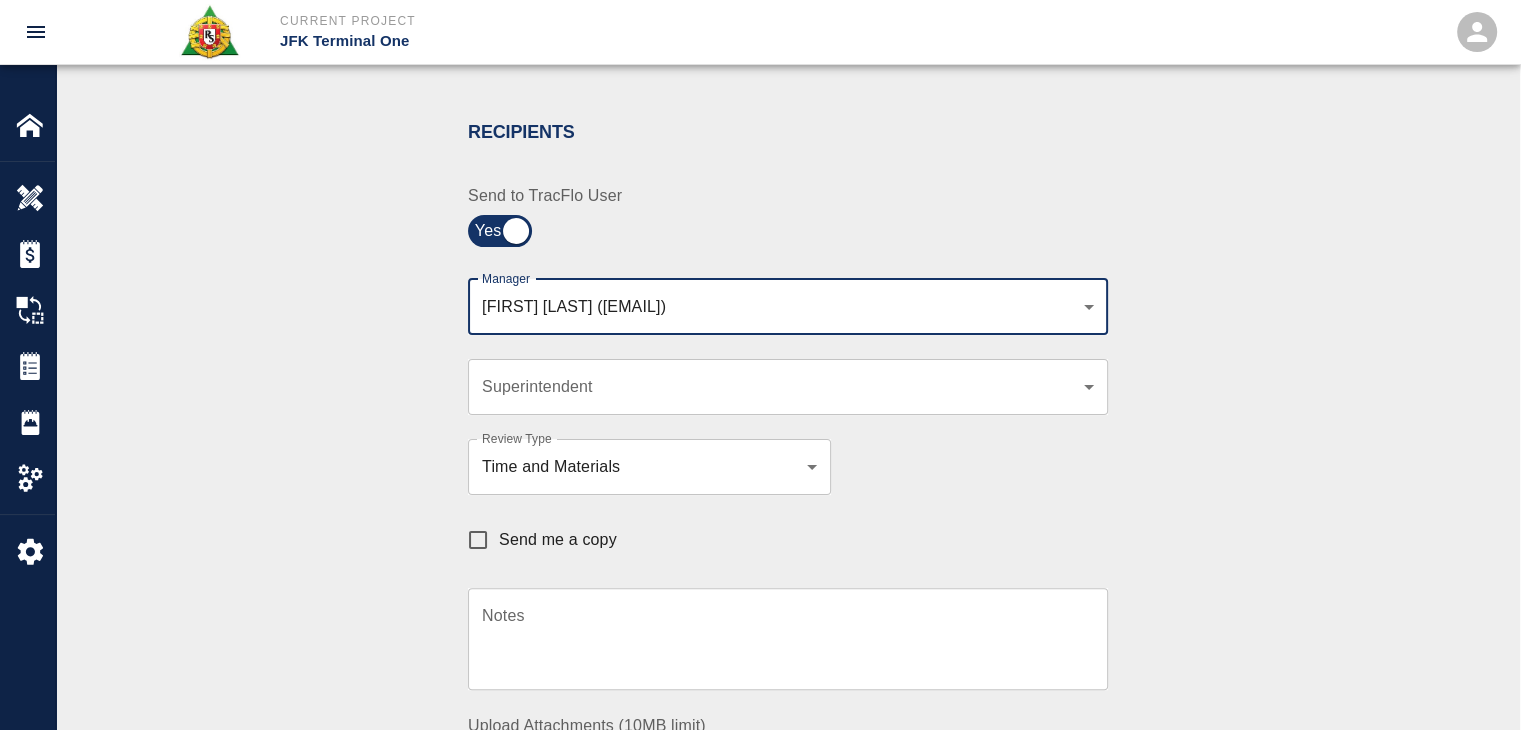 click on "Send me a copy" at bounding box center (478, 540) 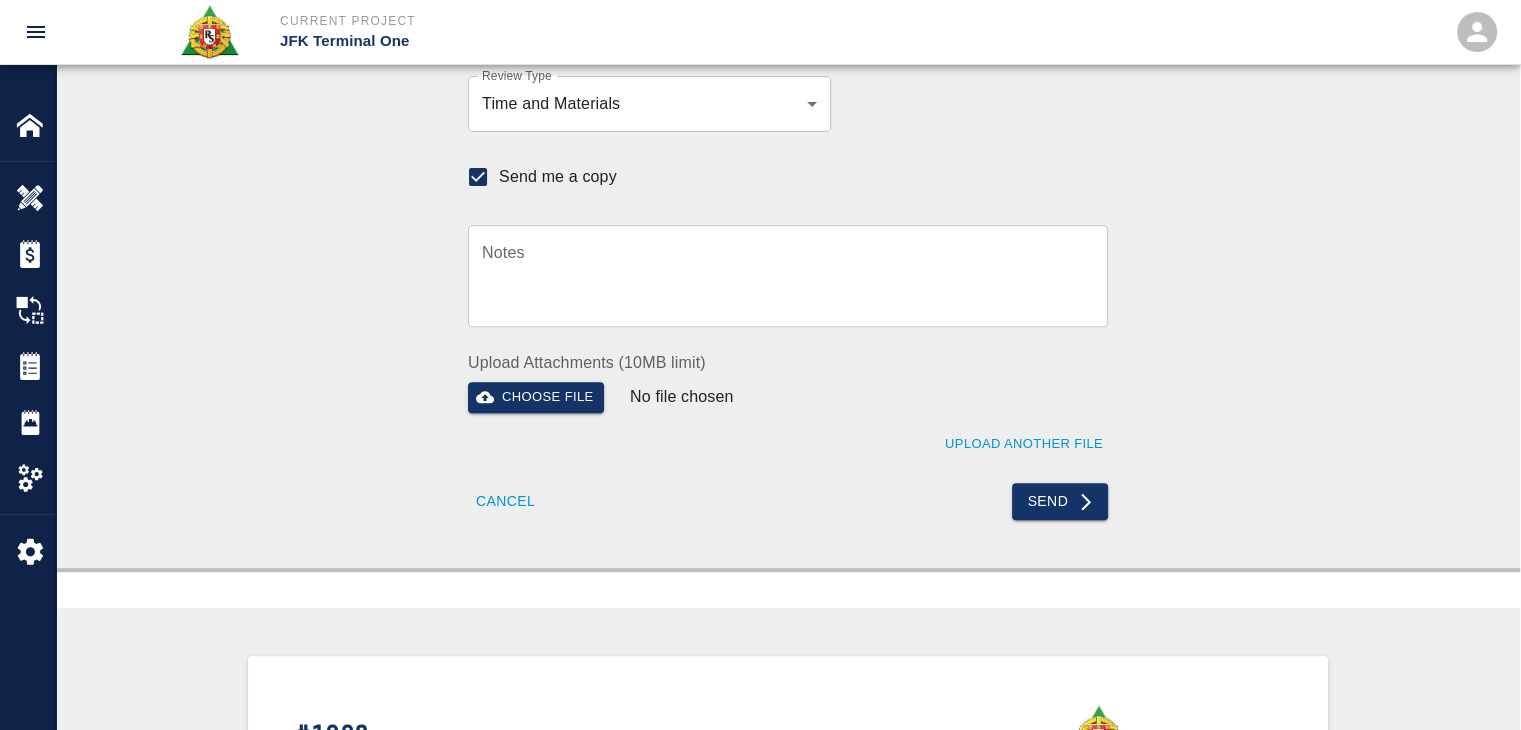 scroll, scrollTop: 756, scrollLeft: 0, axis: vertical 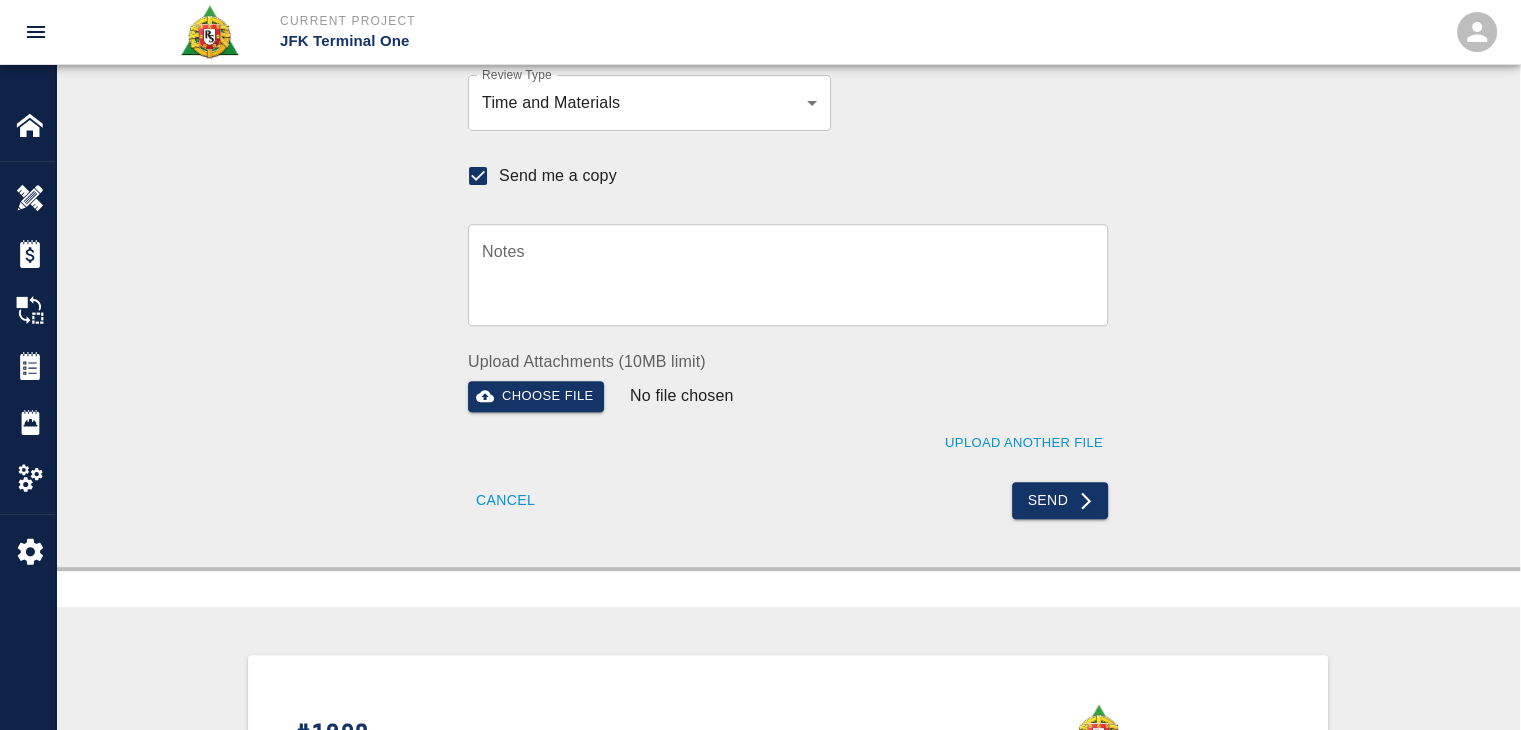 click on "Send" at bounding box center (942, 488) 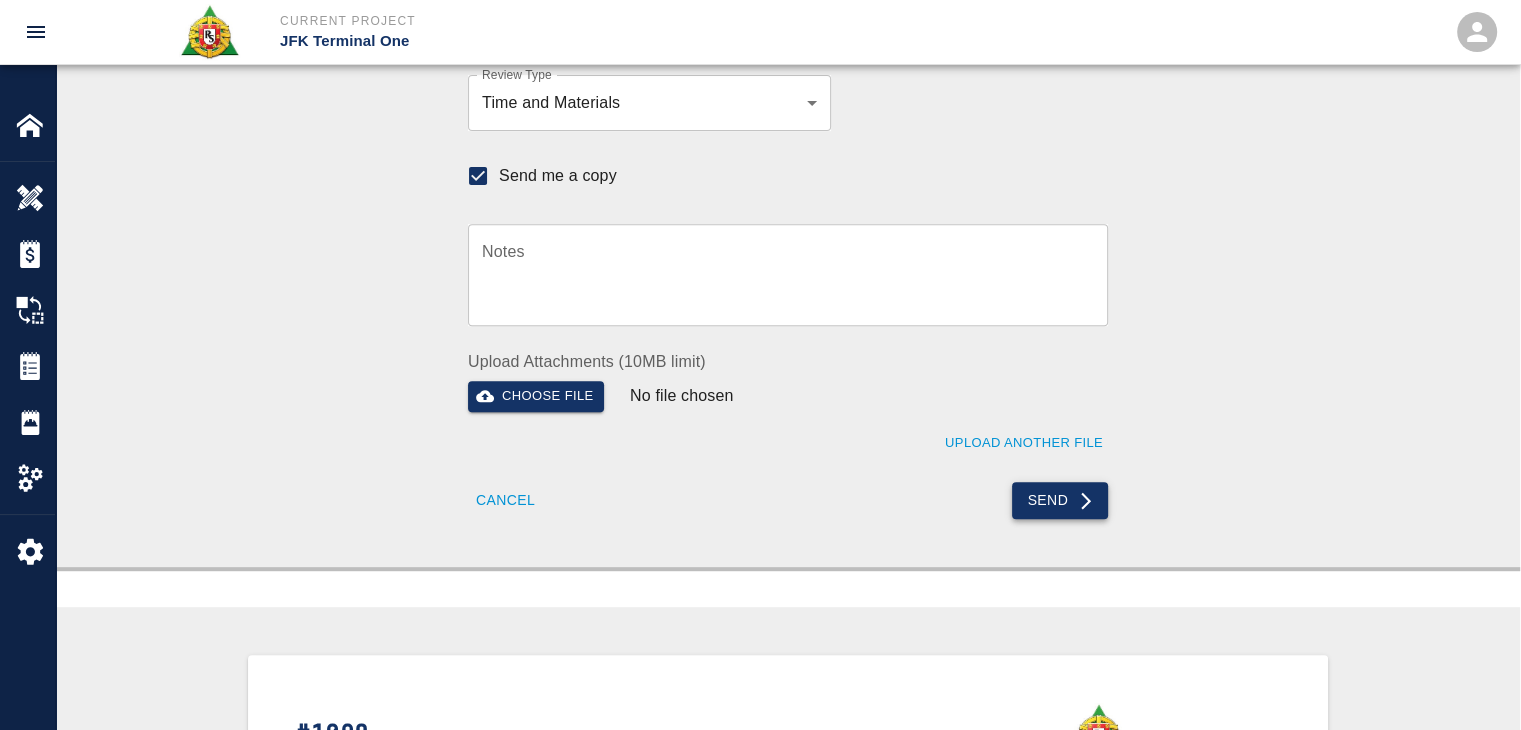 click on "Send" at bounding box center (1060, 500) 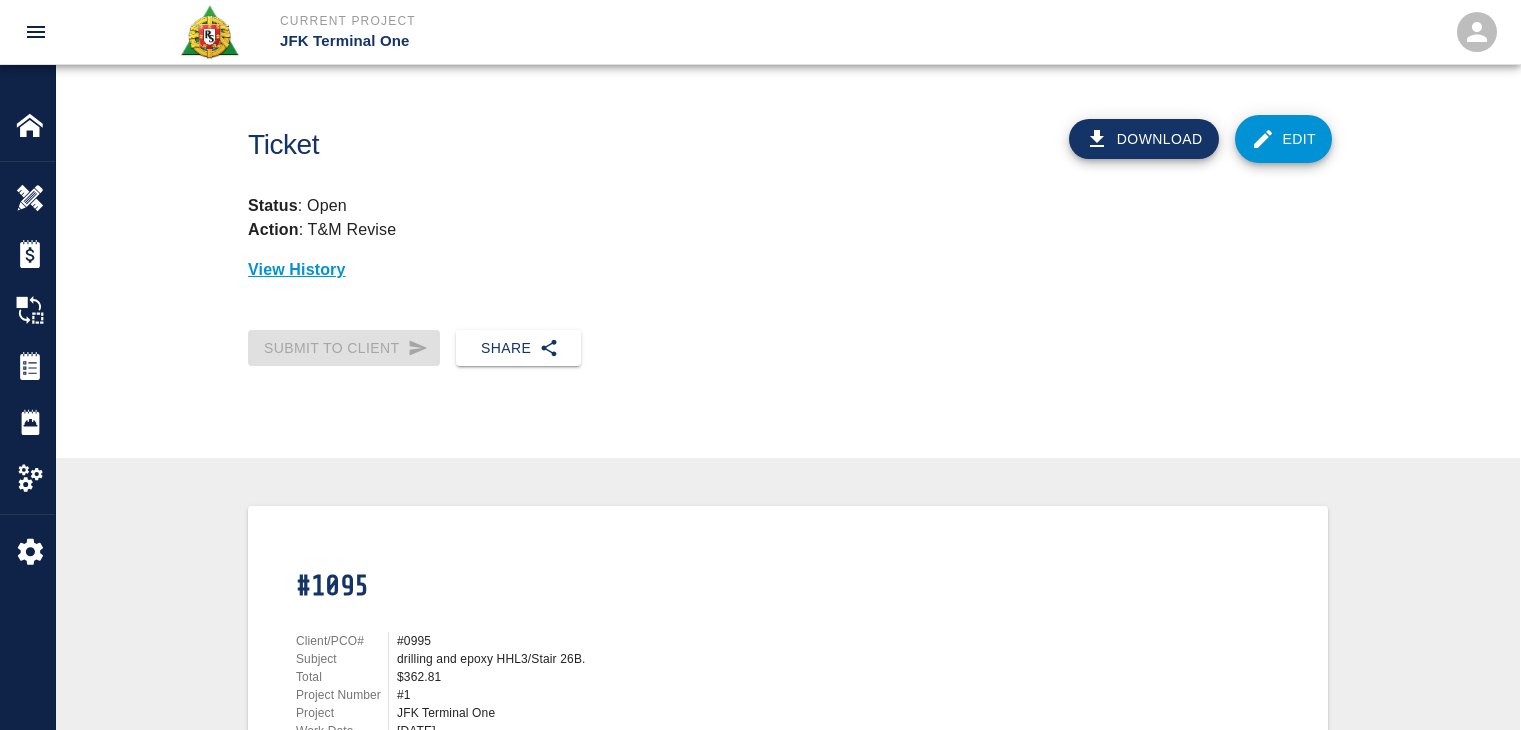scroll, scrollTop: 0, scrollLeft: 0, axis: both 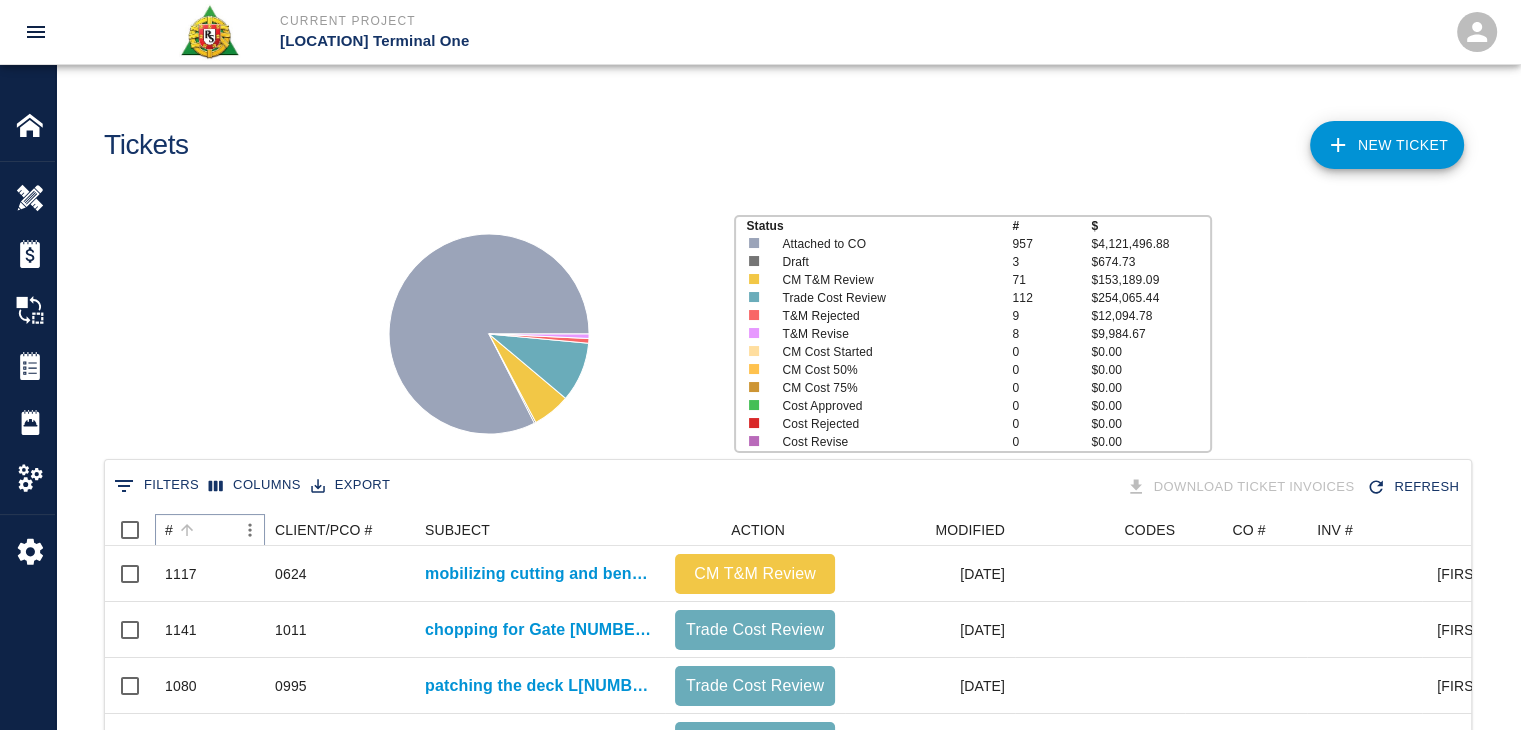click at bounding box center [187, 530] 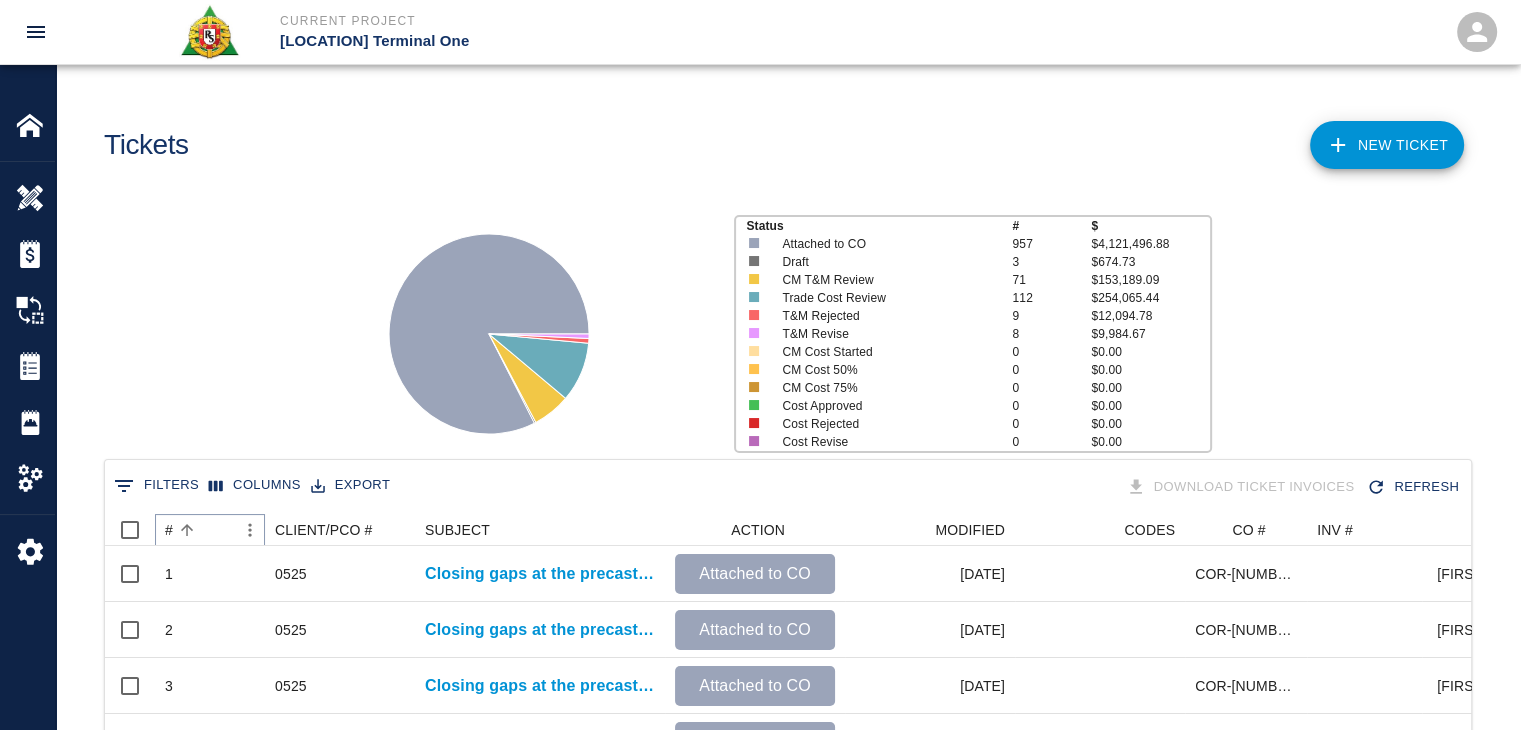 click at bounding box center [187, 530] 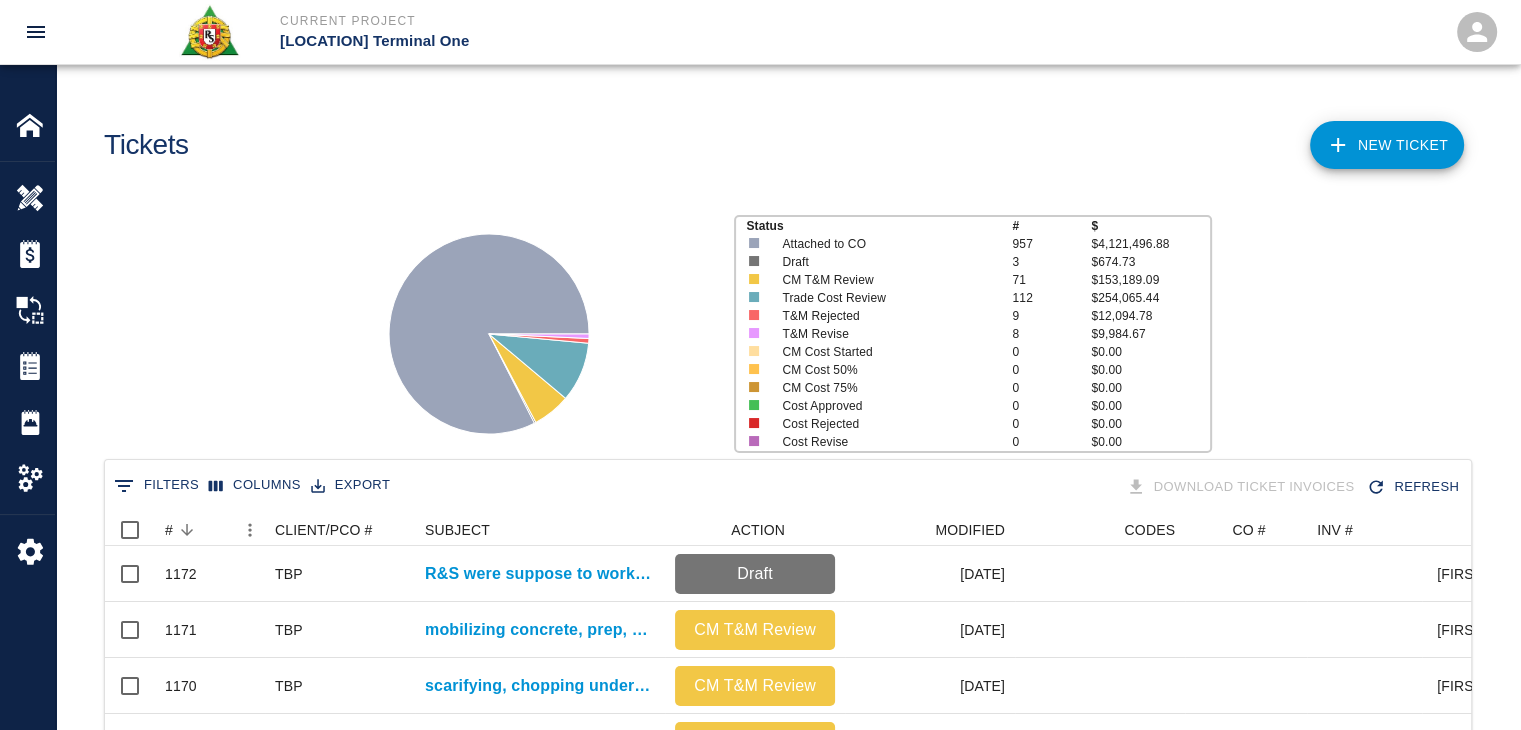click on "Status #[NUMBER] $ Attached to CO [NUMBER] $[NUMBER] Draft [NUMBER] $[NUMBER] CM T&M Review [NUMBER] $[NUMBER] Trade Cost Review [NUMBER] $[NUMBER] T&M Rejected [NUMBER] $[NUMBER] T&M Revise [NUMBER] $[NUMBER] CM Cost Started [NUMBER] $[NUMBER] CM Cost [NUMBER]% [NUMBER] $[NUMBER] CM Cost [NUMBER]% [NUMBER] $[NUMBER] Cost Approved [NUMBER] $[NUMBER] Cost Rejected [NUMBER] $[NUMBER] Cost Revise [NUMBER] $[NUMBER]" at bounding box center (780, 326) 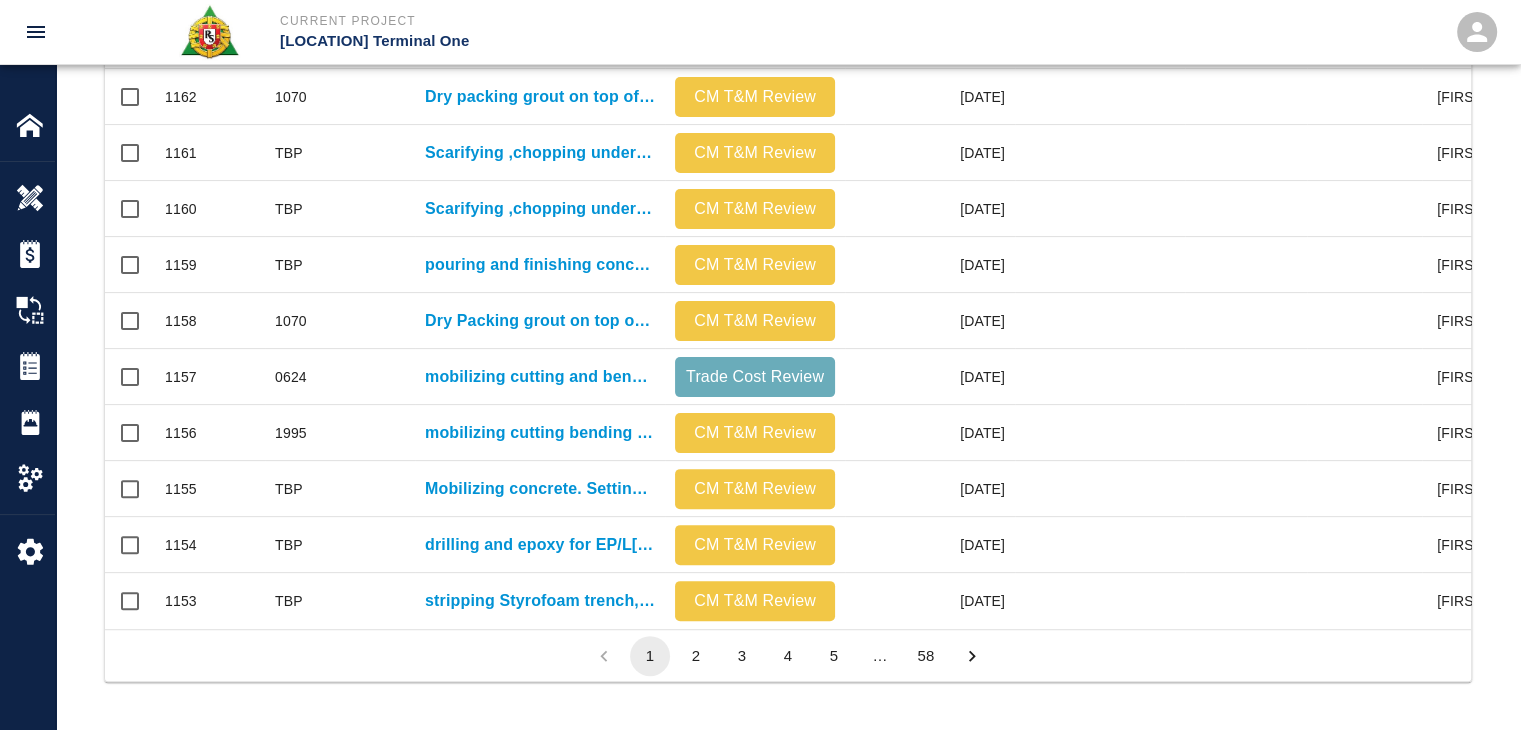 scroll, scrollTop: 0, scrollLeft: 0, axis: both 